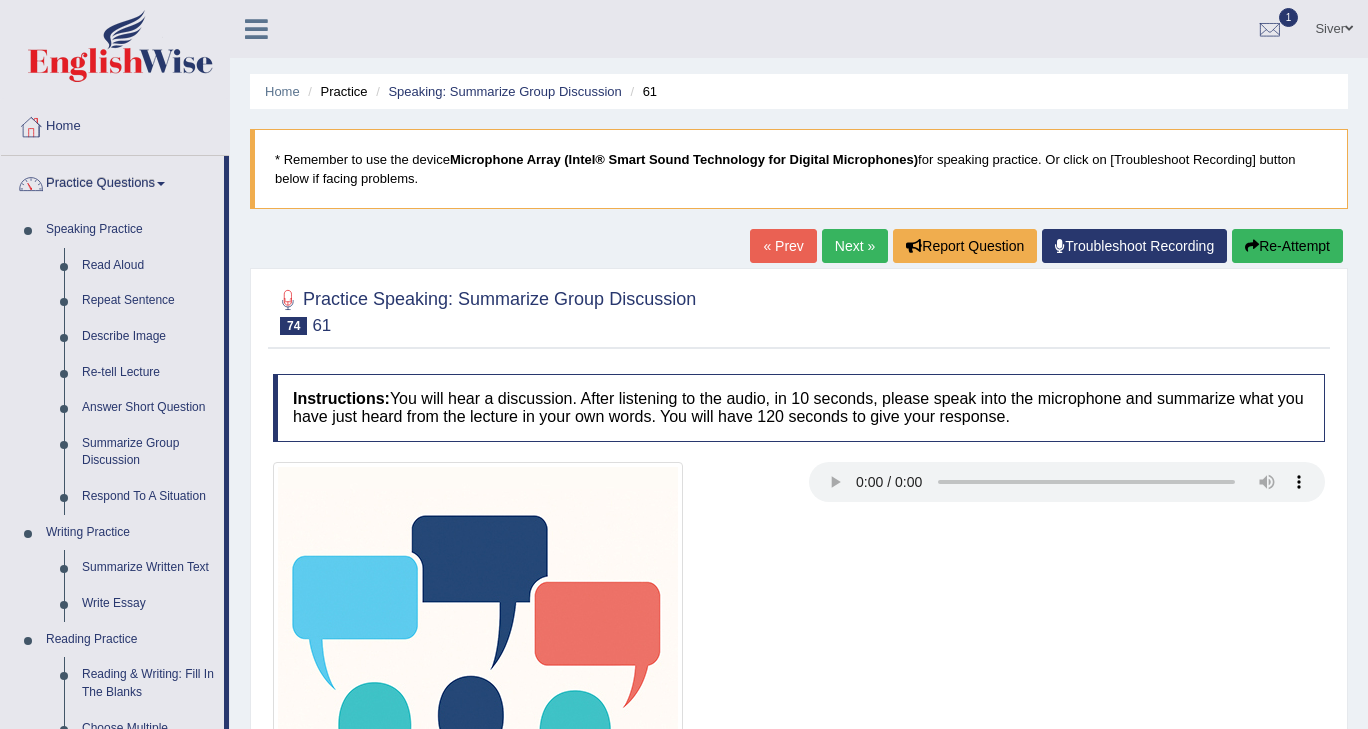 scroll, scrollTop: 185, scrollLeft: 0, axis: vertical 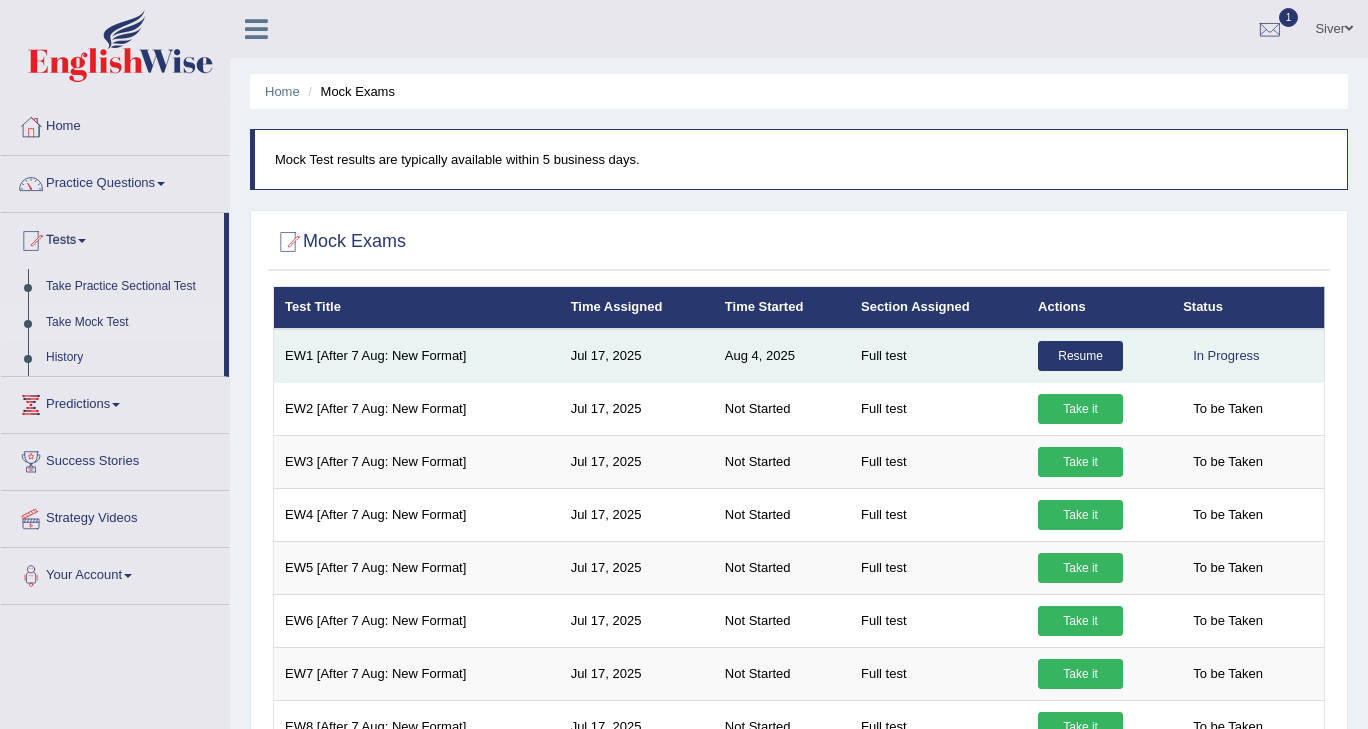 click on "Resume" at bounding box center [1080, 356] 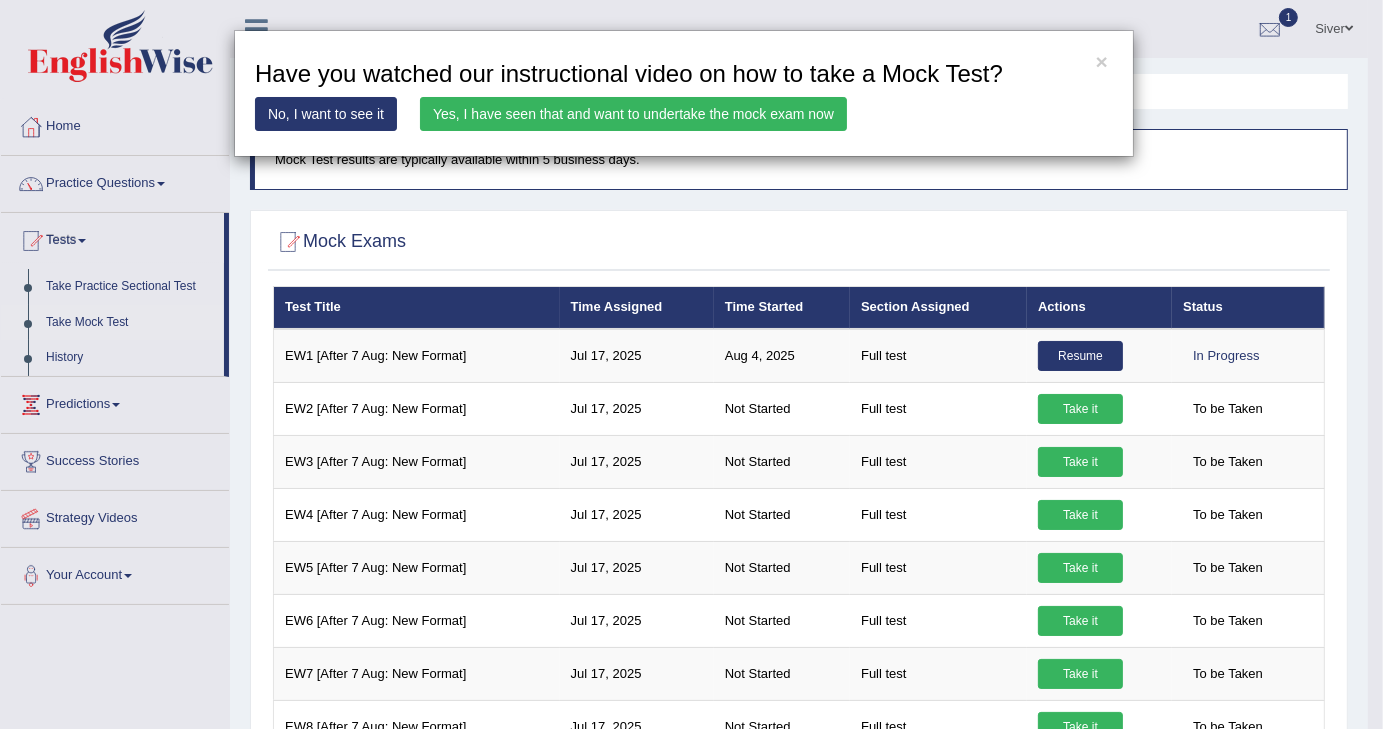 click on "Yes, I have seen that and want to undertake the mock exam now" at bounding box center (633, 114) 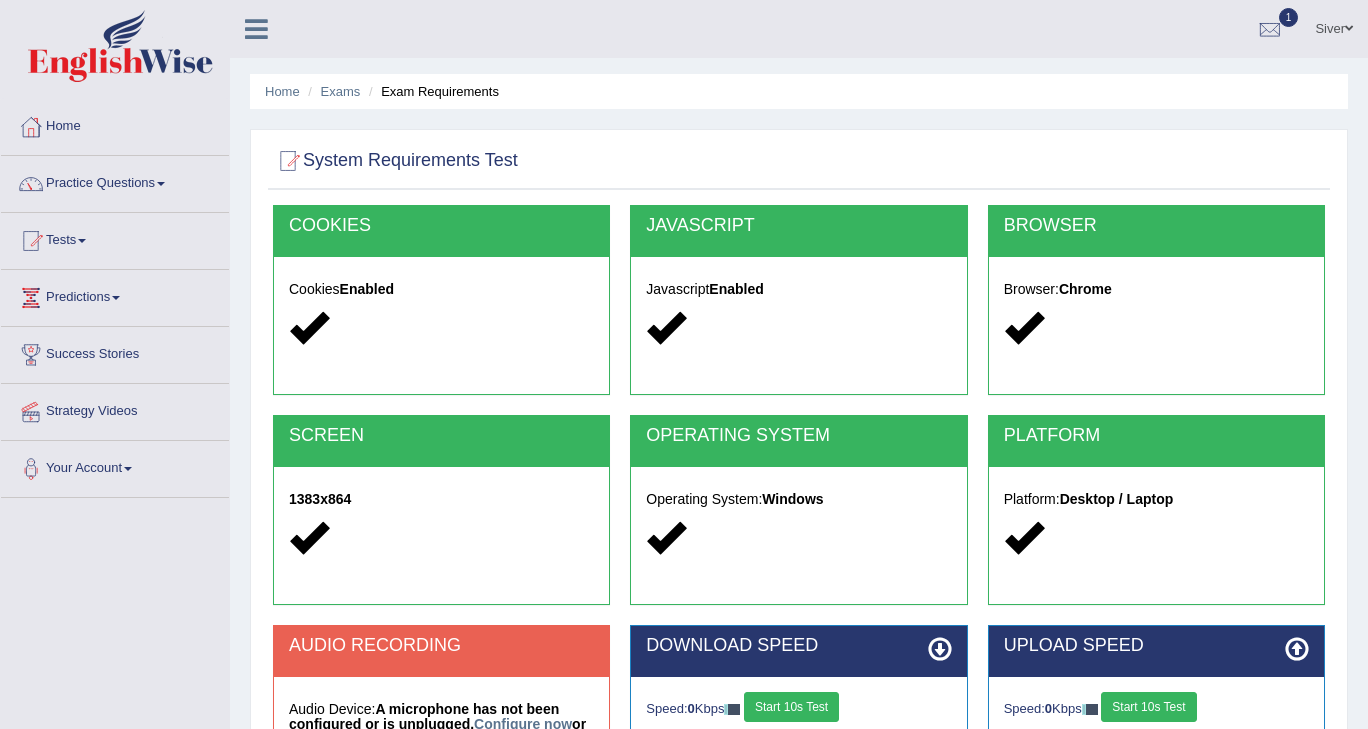 scroll, scrollTop: 0, scrollLeft: 0, axis: both 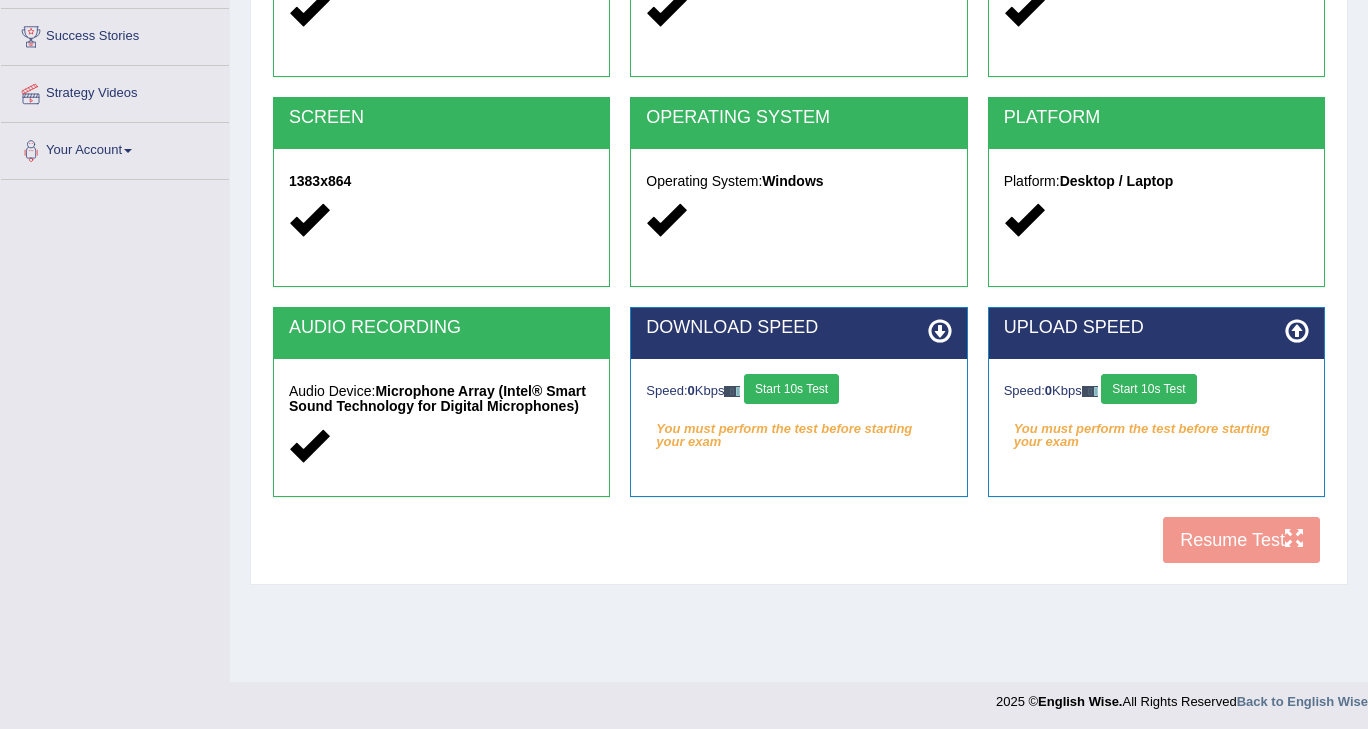 click on "COOKIES
Cookies  Enabled
JAVASCRIPT
Javascript  Enabled
BROWSER
Browser:  Chrome
SCREEN
1383x864
OPERATING SYSTEM
Operating System:  Windows
PLATFORM
Platform:  Desktop / Laptop
AUDIO RECORDING
Audio Device:  Microphone Array (Intel® Smart Sound Technology for Digital Microphones)
DOWNLOAD SPEED
Speed:  0  Kbps    Start 10s Test
You must perform the test before starting your exam
Select Audio Quality
UPLOAD SPEED
Speed:  0  Kbps    Start 10s Test
You must perform the test before starting your exam" at bounding box center (799, 230) 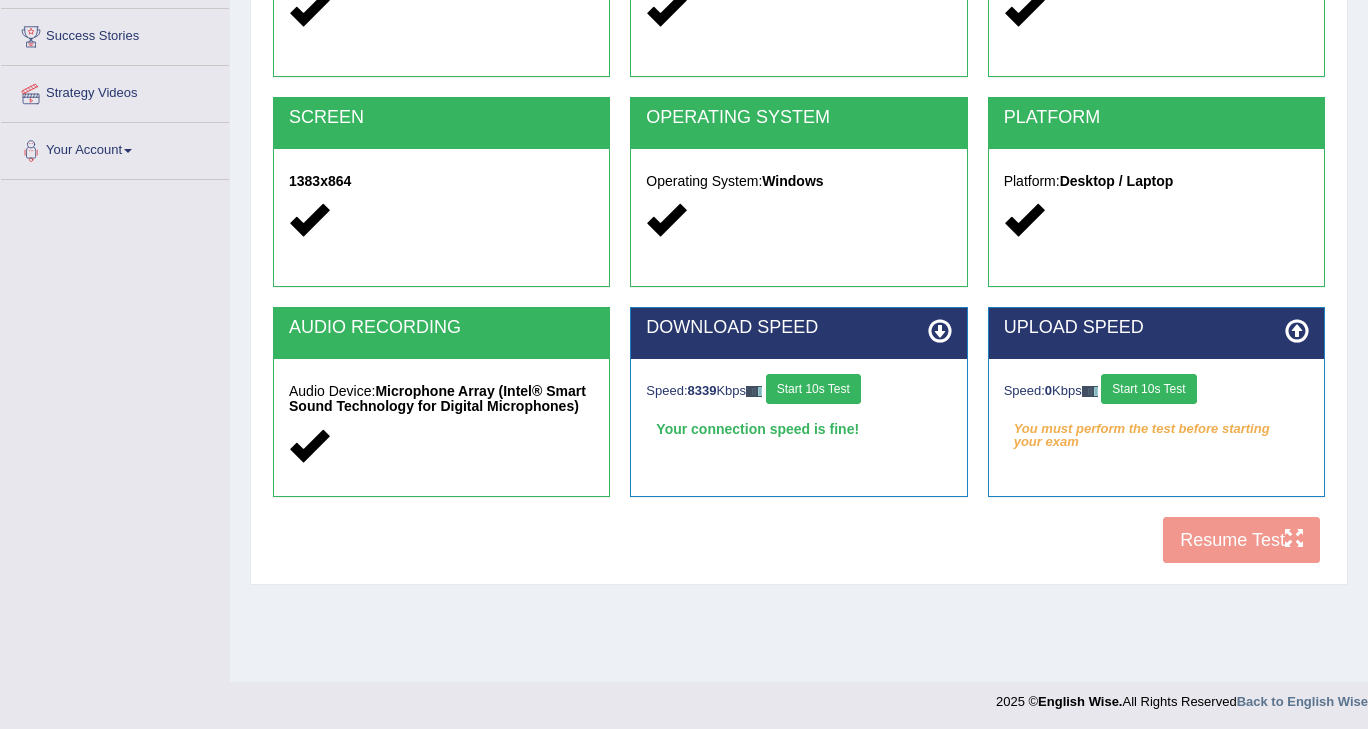 click on "Start 10s Test" at bounding box center [1148, 389] 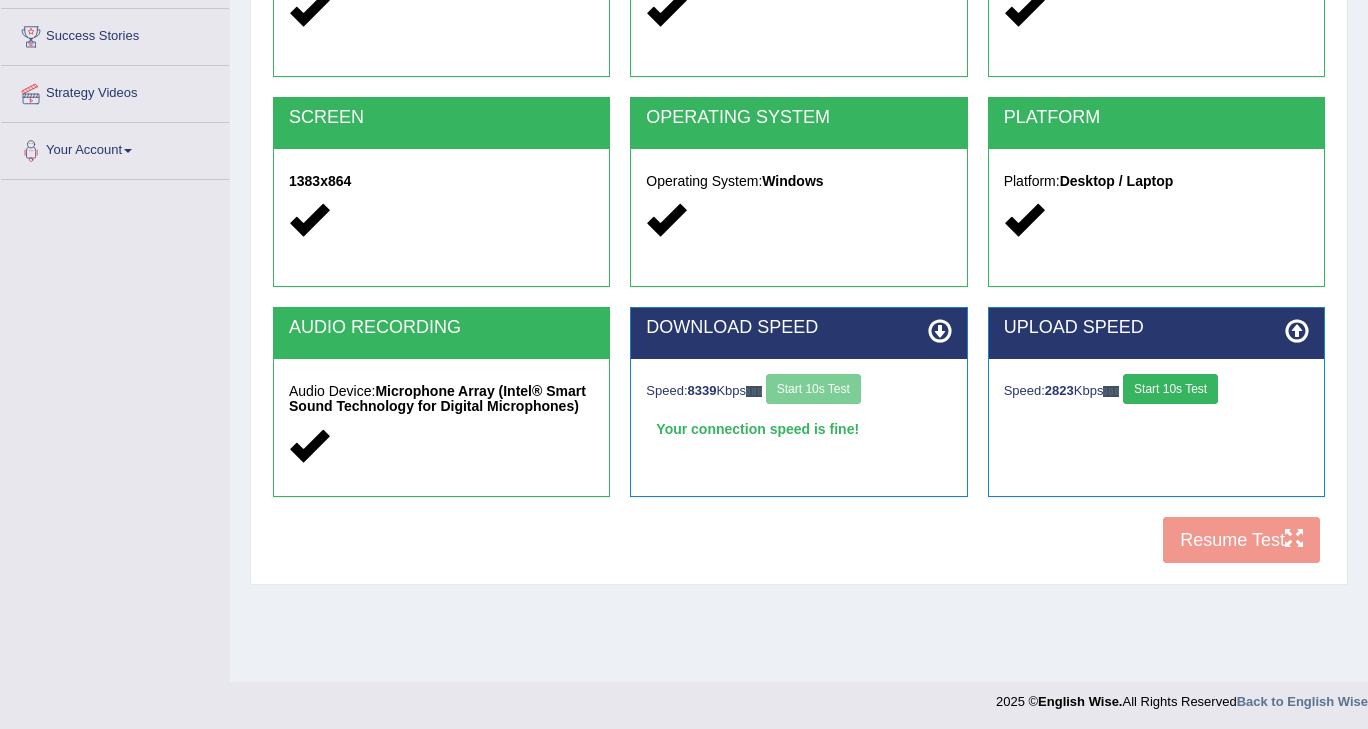 click on "Start 10s Test" at bounding box center [1170, 389] 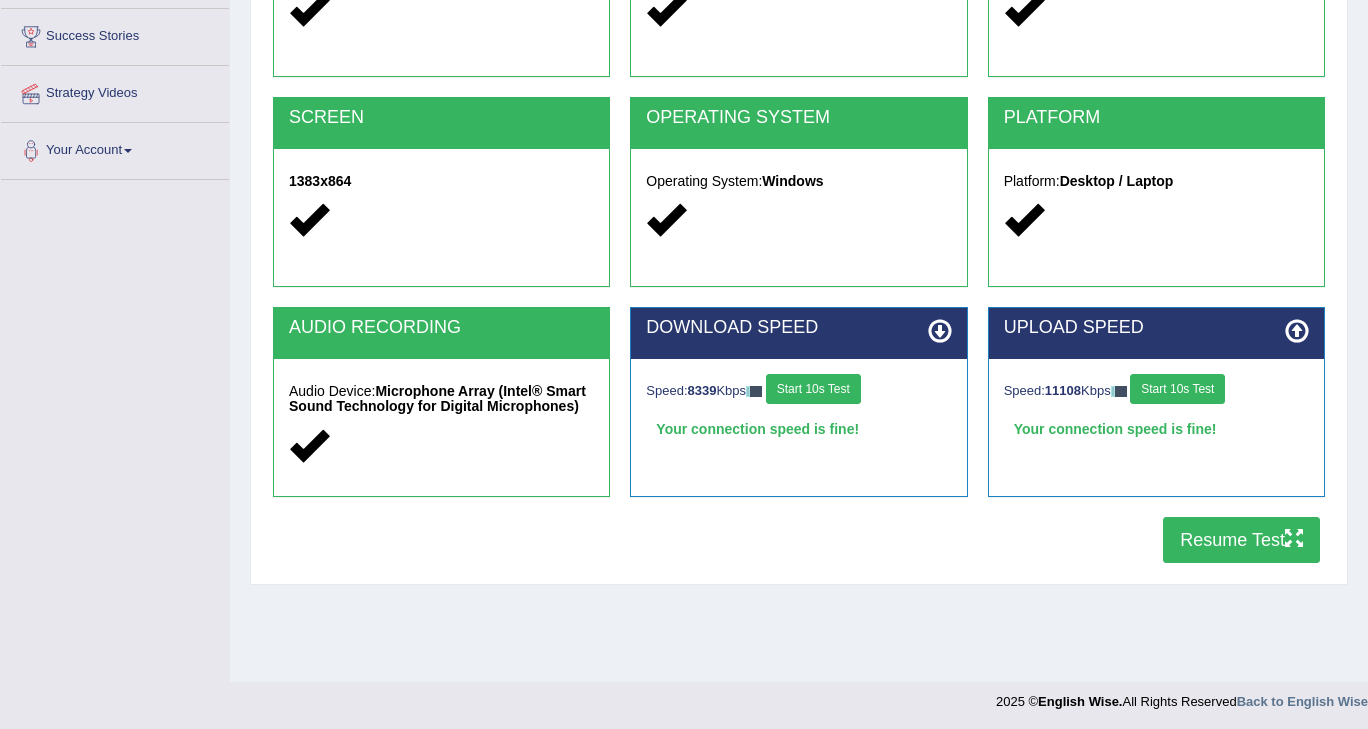click on "Resume Test" at bounding box center [1241, 540] 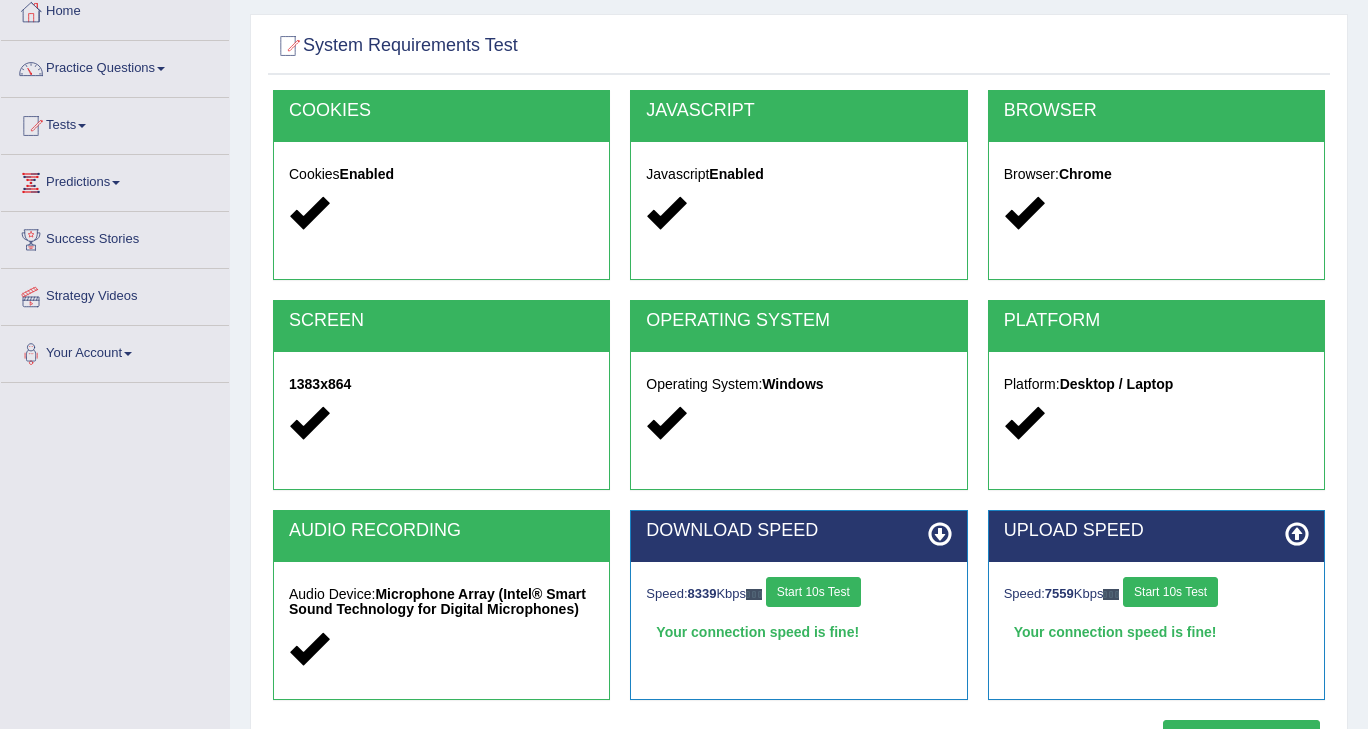 scroll, scrollTop: 114, scrollLeft: 0, axis: vertical 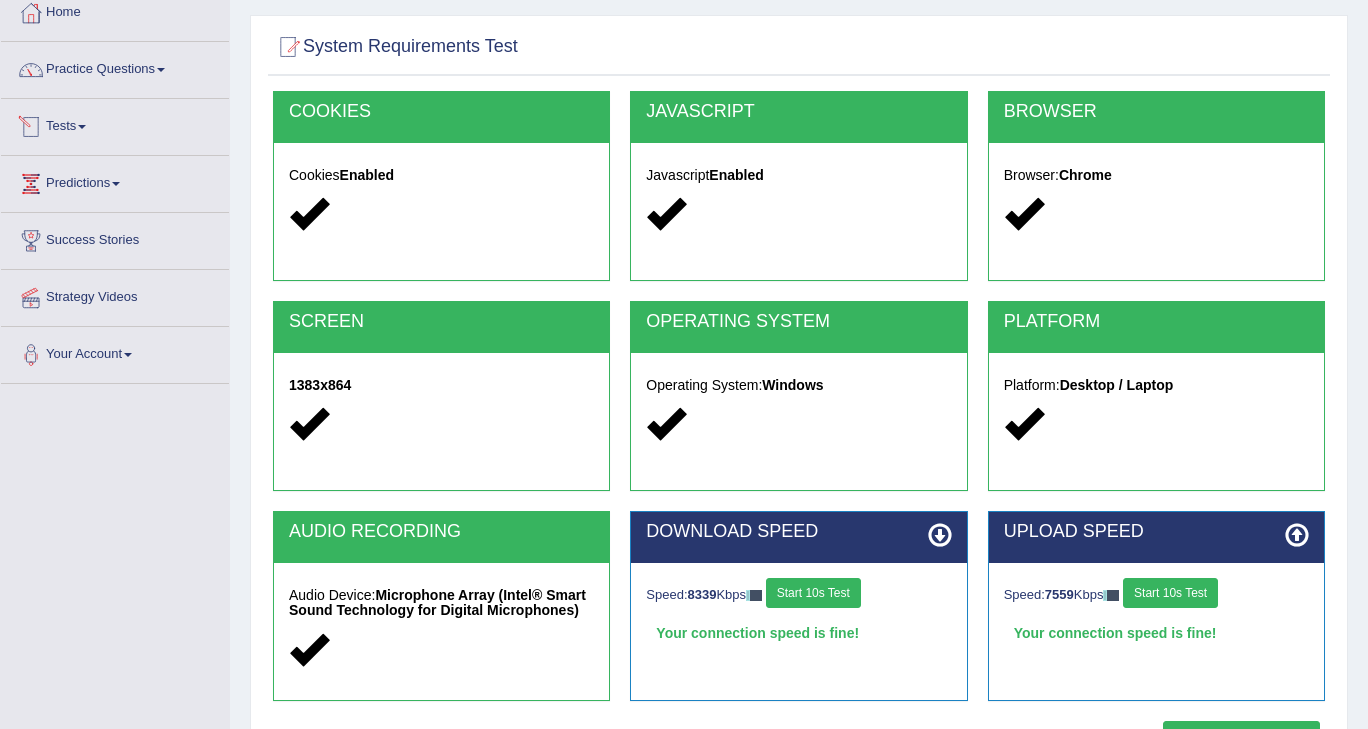 click on "Tests" at bounding box center [115, 124] 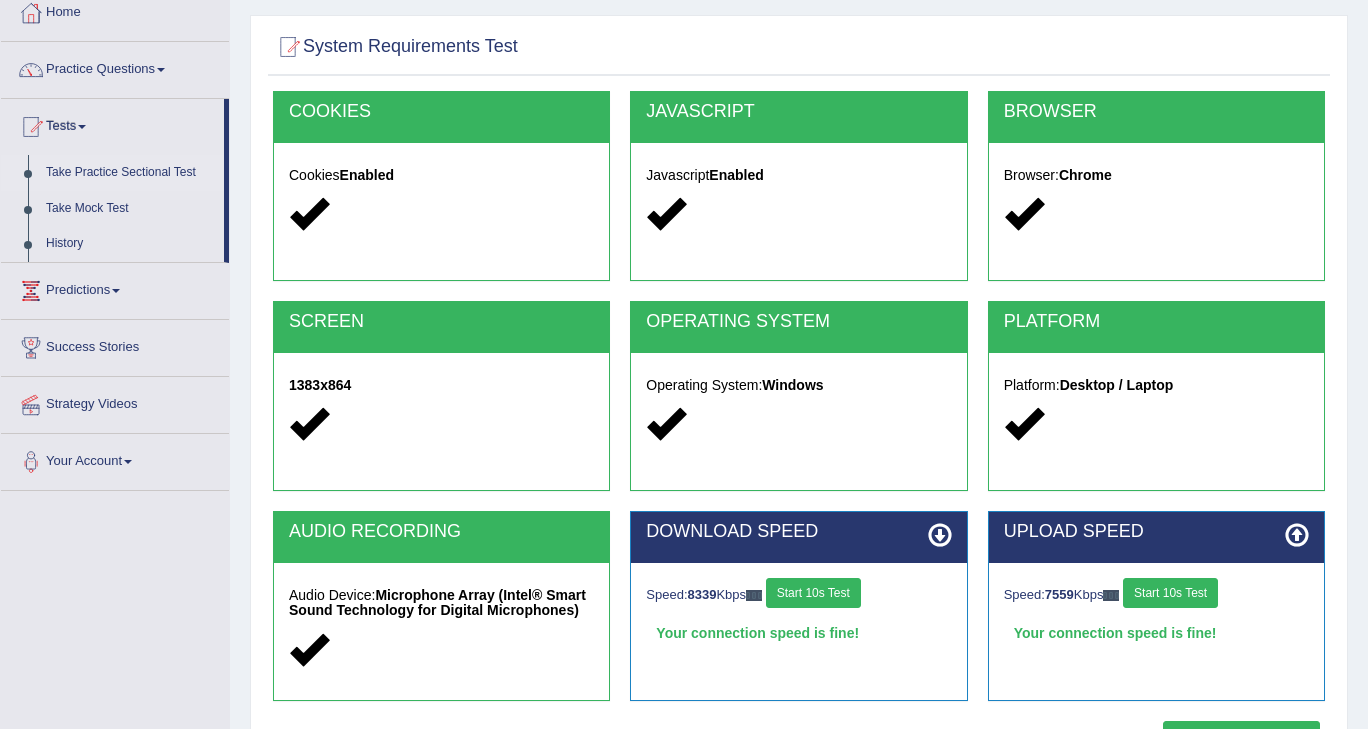 click on "Take Practice Sectional Test" at bounding box center [130, 173] 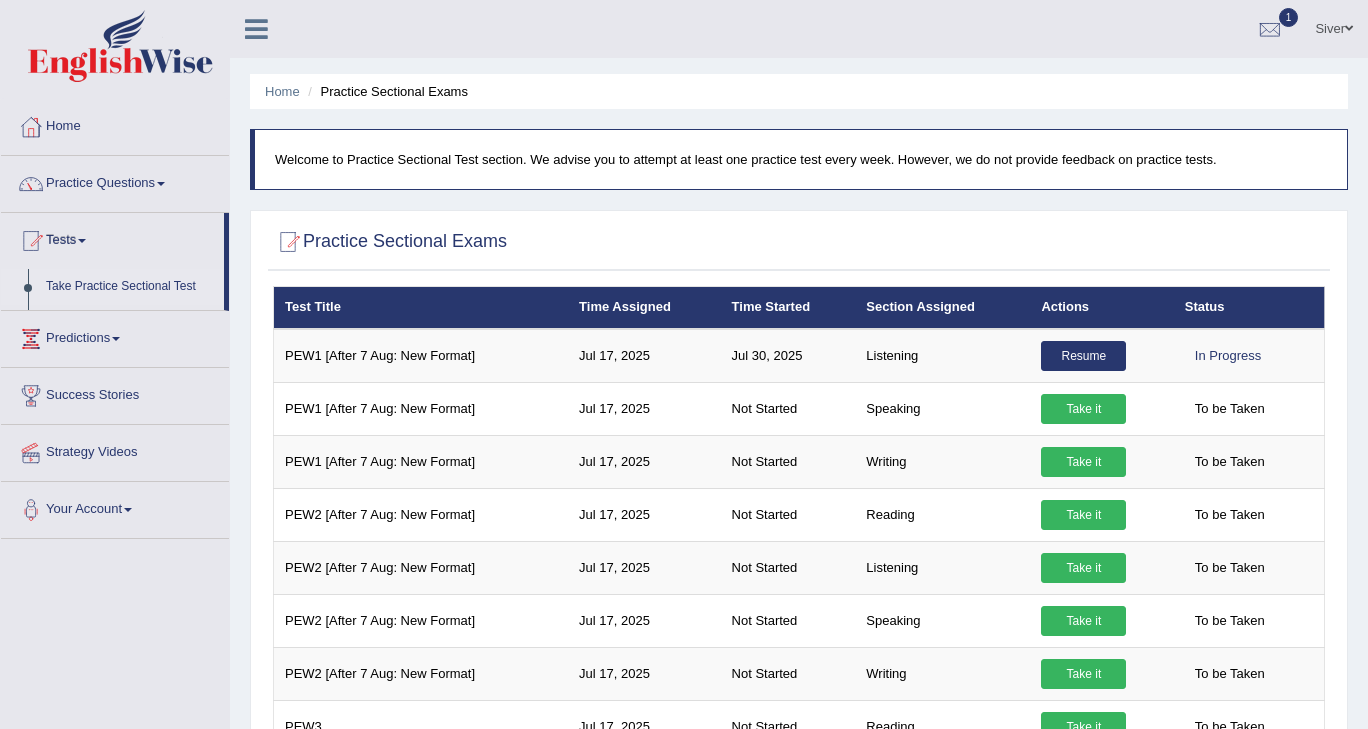 scroll, scrollTop: 0, scrollLeft: 0, axis: both 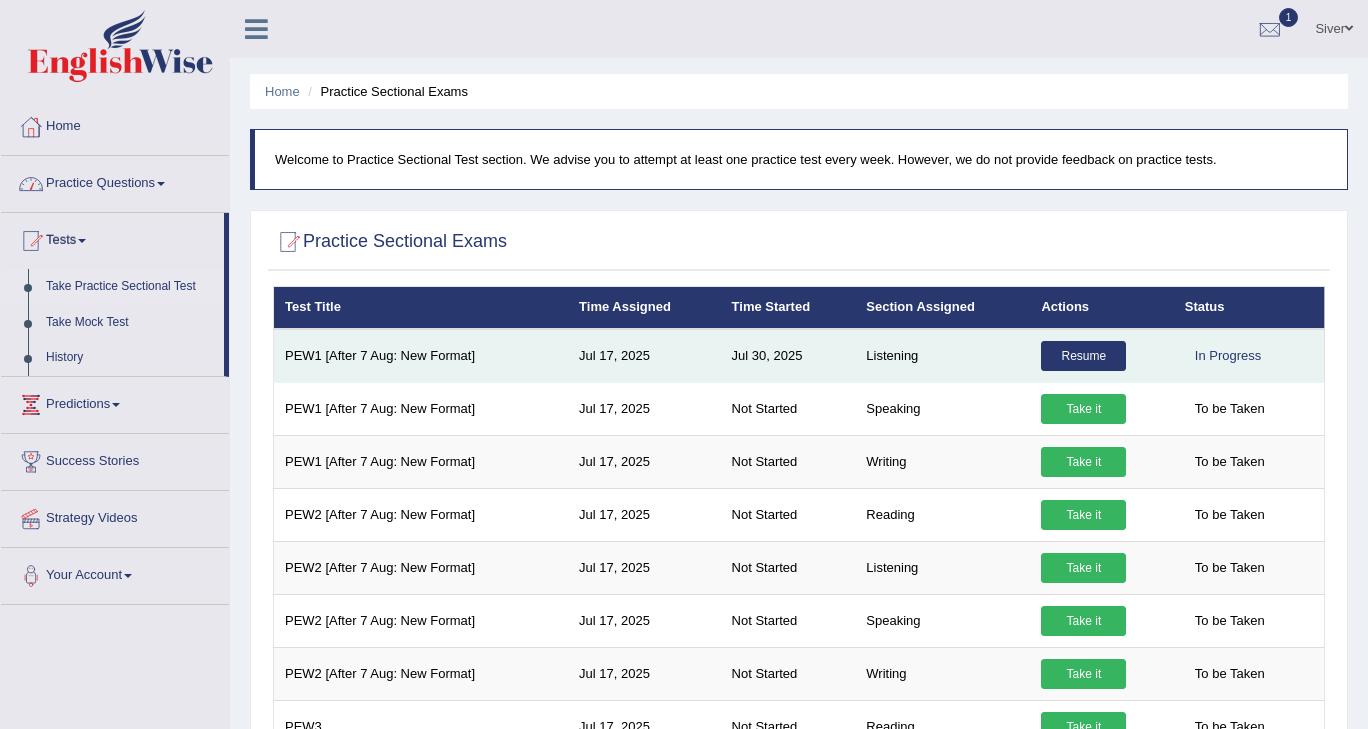 click on "Resume" at bounding box center [1083, 356] 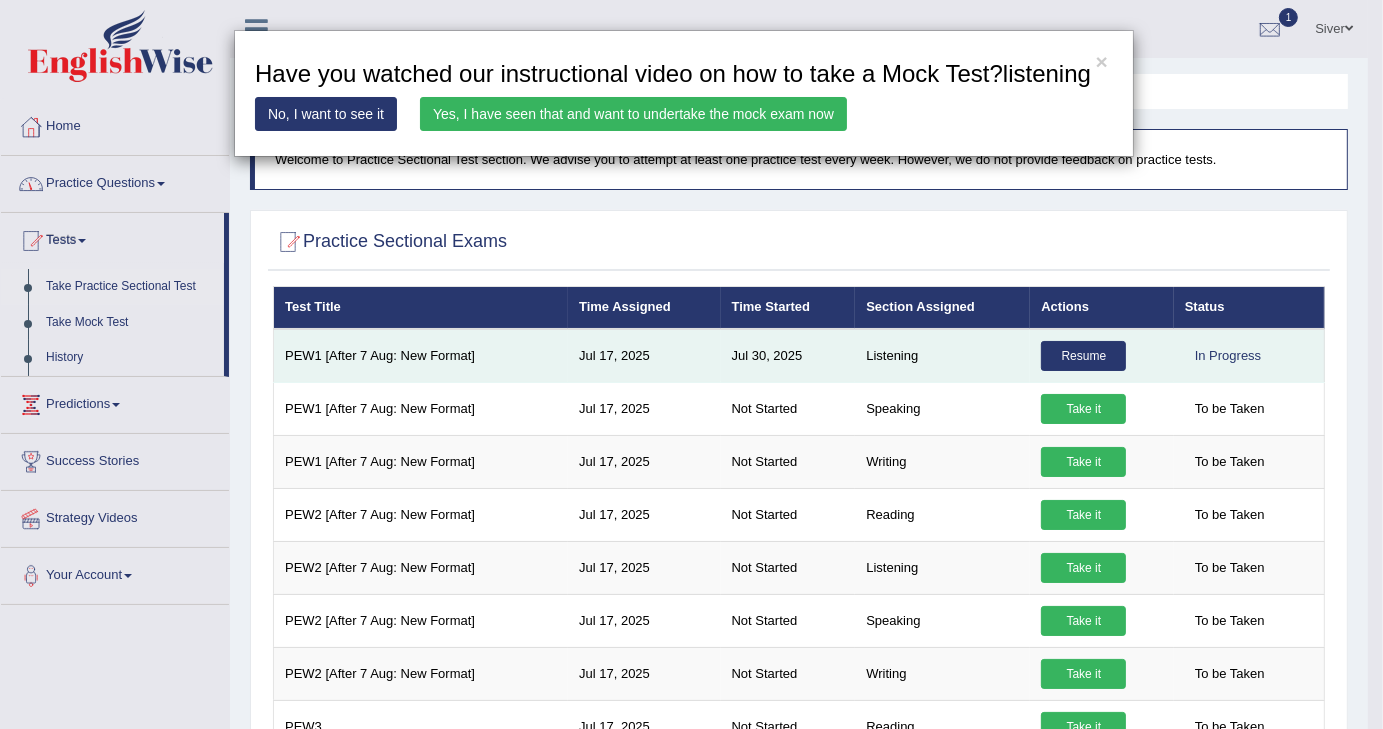 click on "×
Have you watched our instructional video on how to take a Mock Test?listening
No, I want to see it
Yes, I have seen that and want to undertake the mock exam now
× × No, I want to see it × × × × ×" at bounding box center [799, 1460] 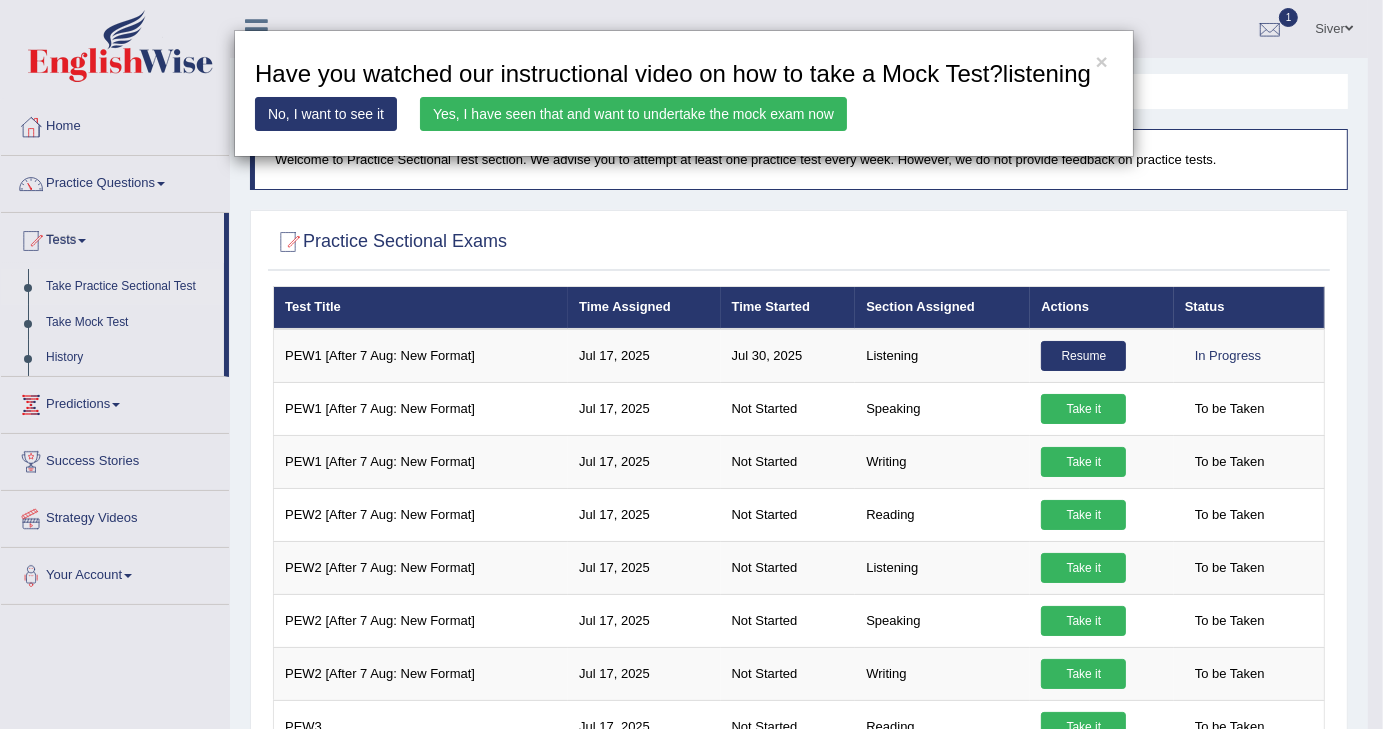 click on "×
Have you watched our instructional video on how to take a Mock Test?listening
No, I want to see it
Yes, I have seen that and want to undertake the mock exam now" at bounding box center (691, 364) 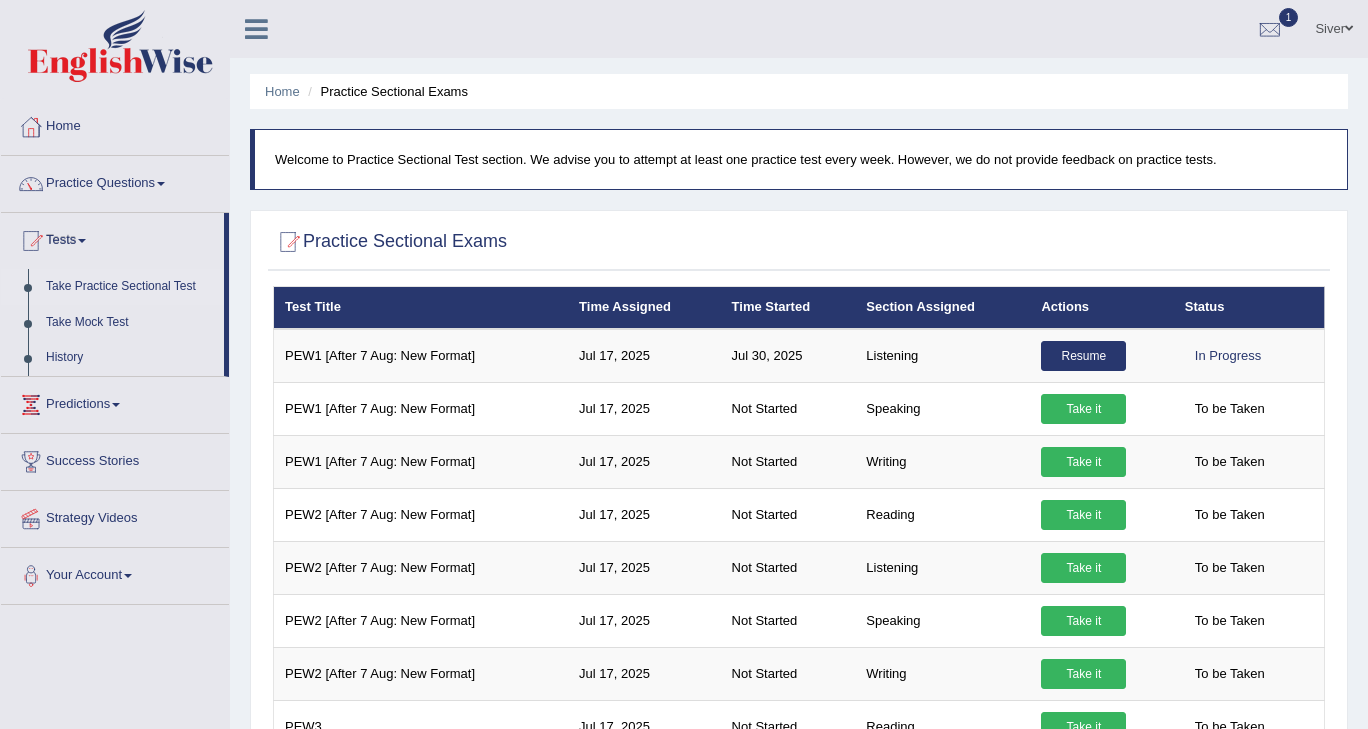 click on "Take Practice Sectional Test" at bounding box center (130, 287) 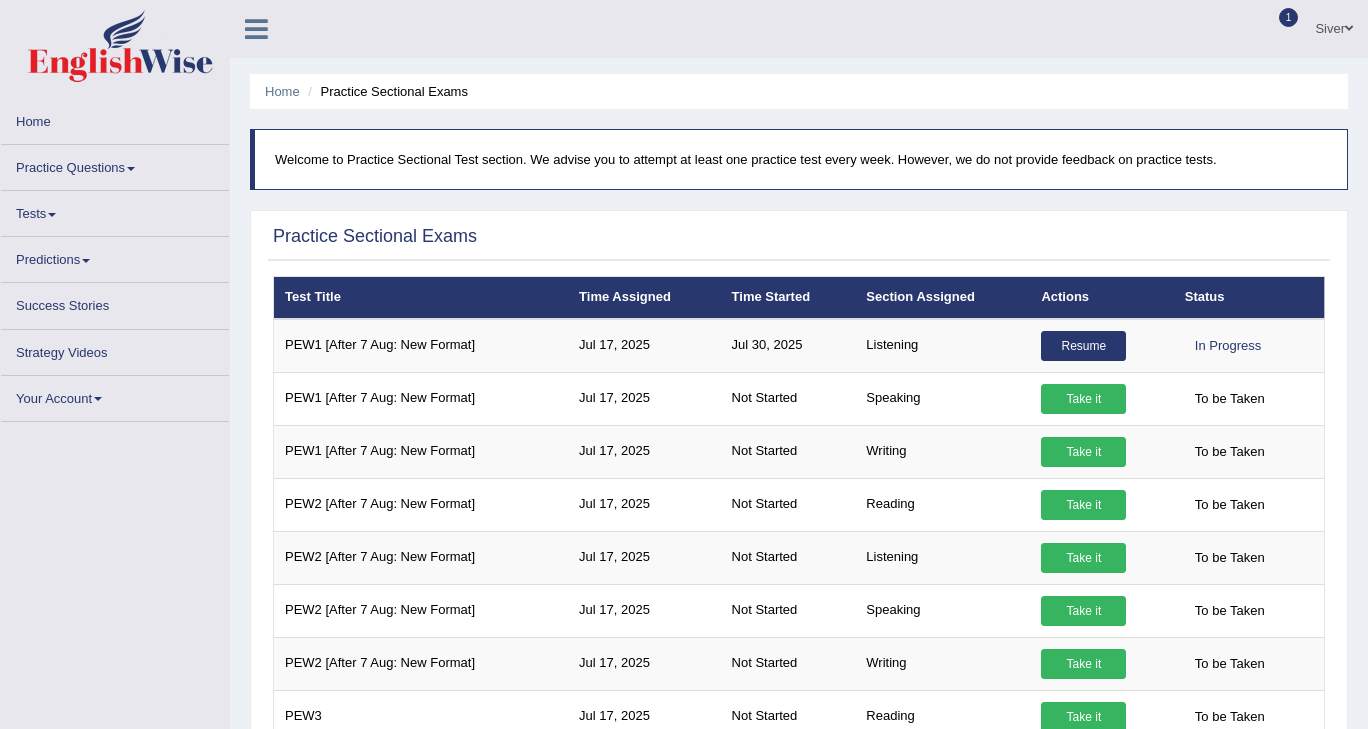 scroll, scrollTop: 0, scrollLeft: 0, axis: both 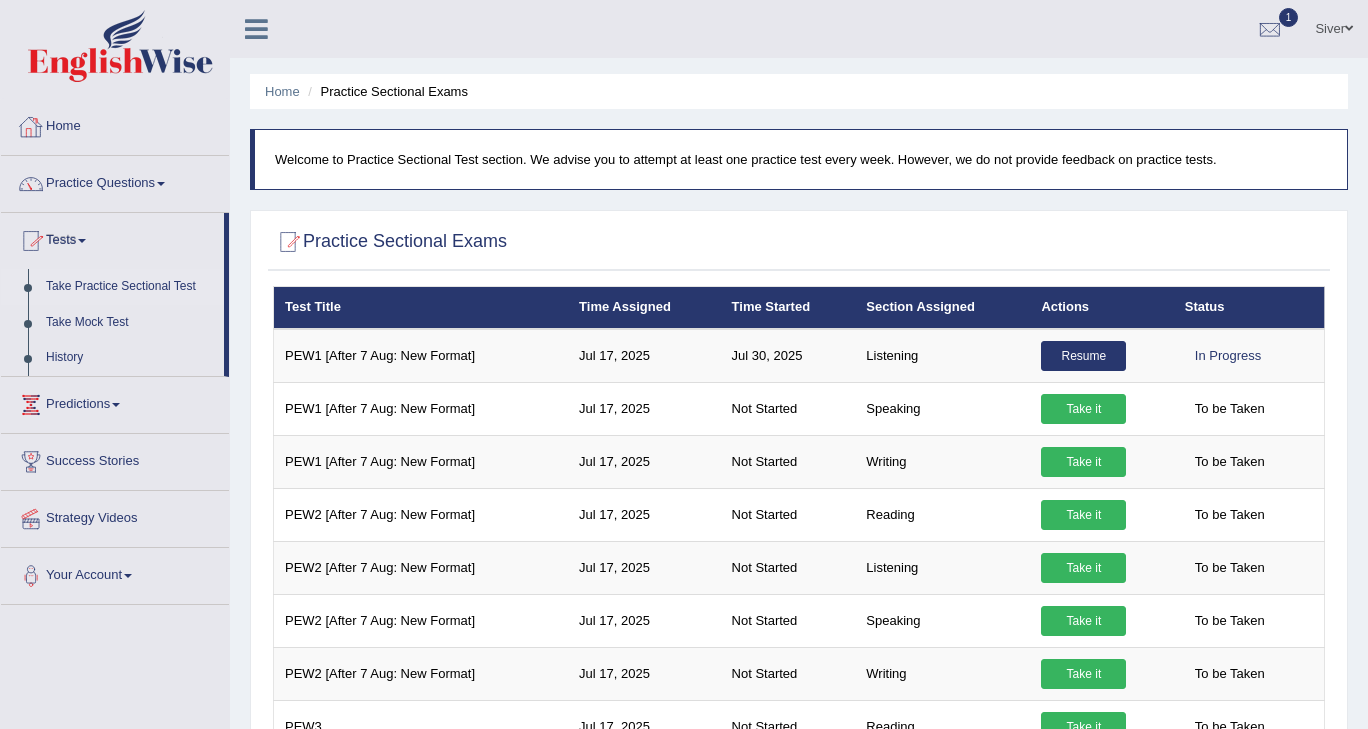 click on "Practice Questions" at bounding box center (115, 181) 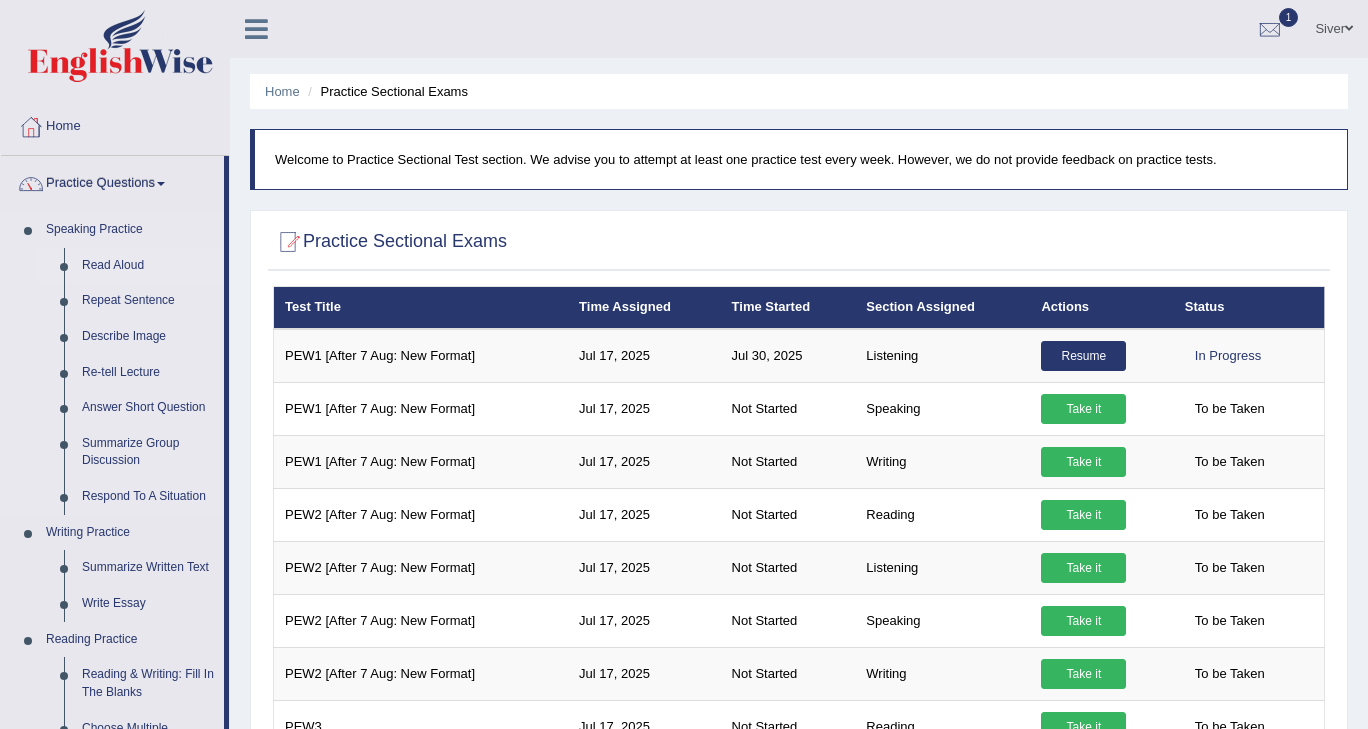click on "Read Aloud" at bounding box center [148, 266] 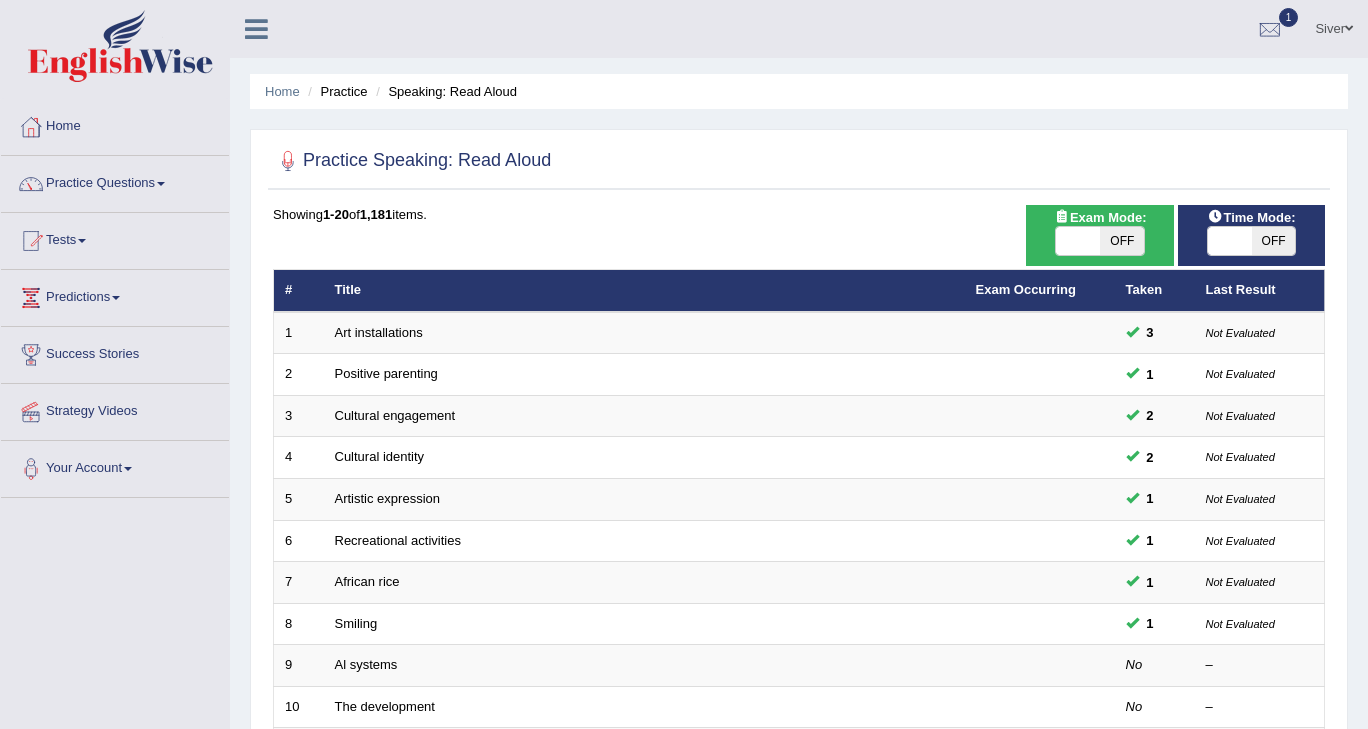 scroll, scrollTop: 0, scrollLeft: 0, axis: both 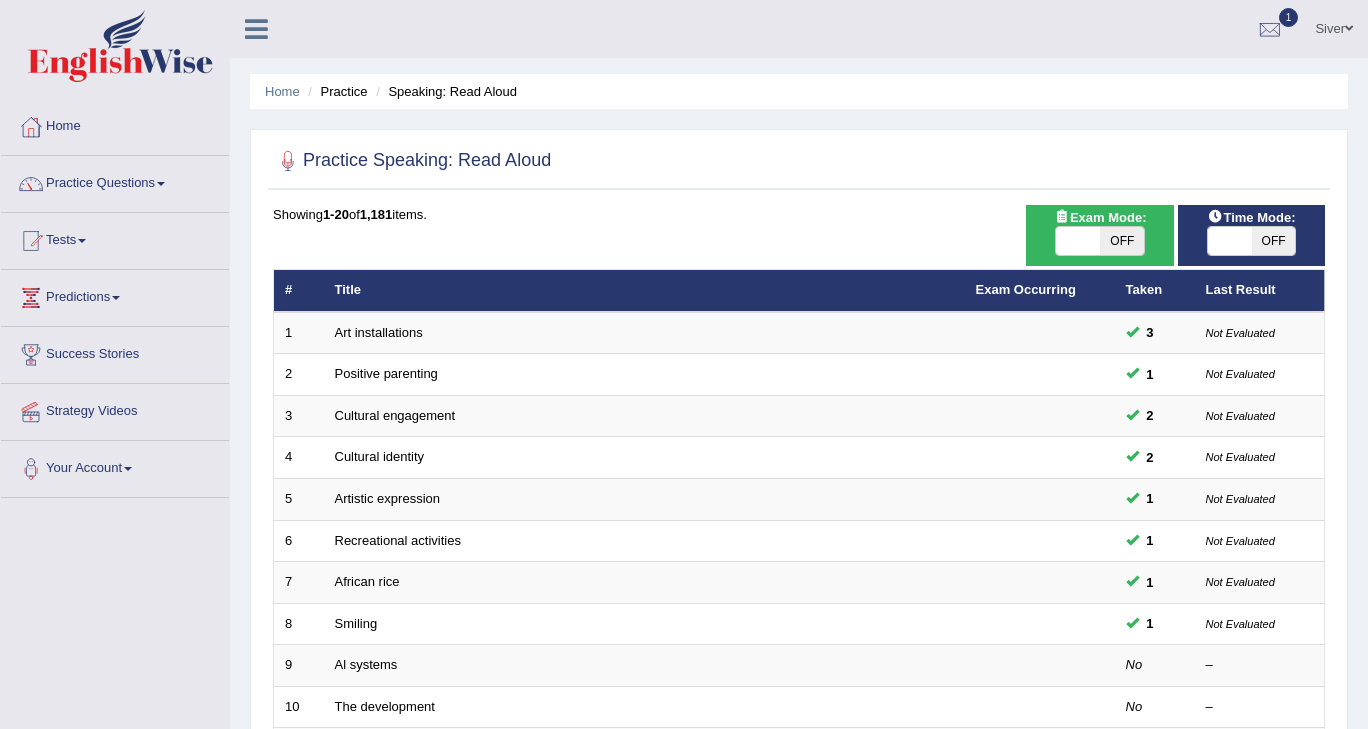 click on "OFF" at bounding box center (1122, 241) 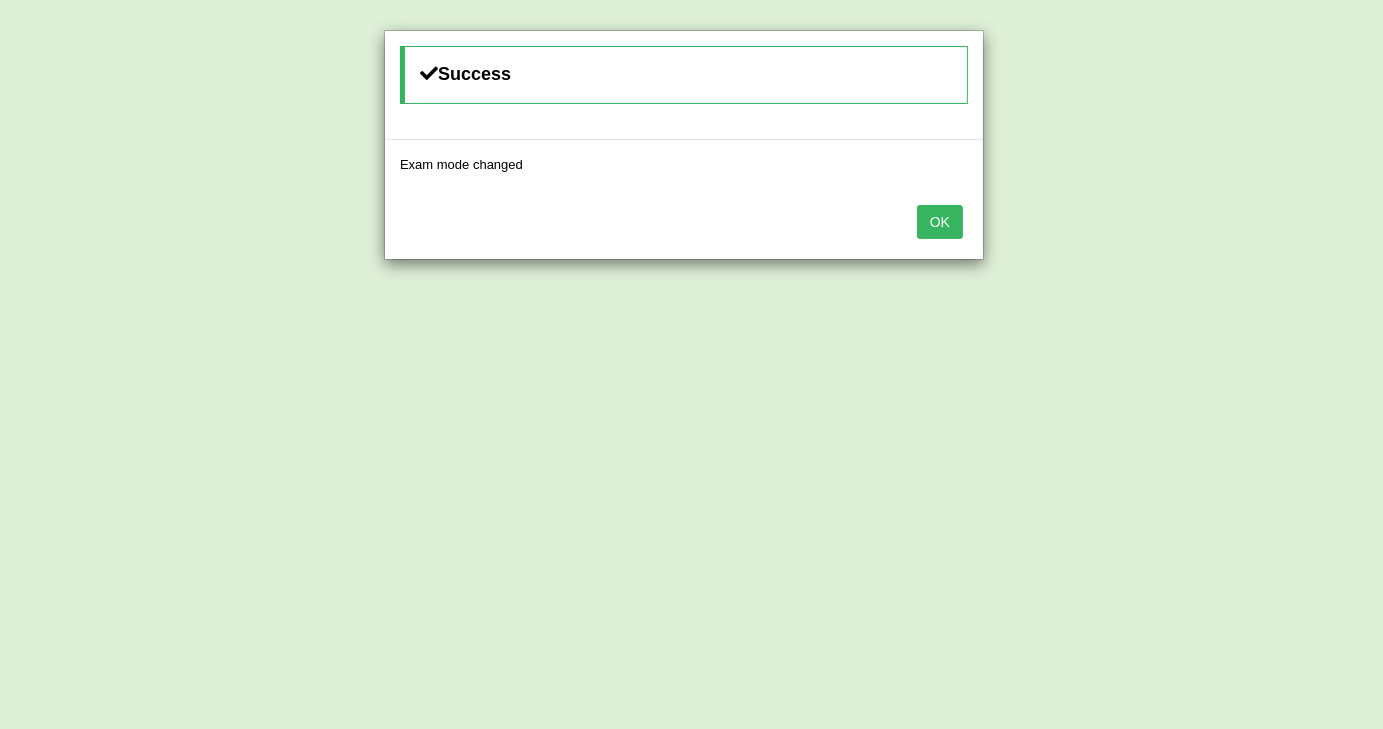 drag, startPoint x: 936, startPoint y: 238, endPoint x: 935, endPoint y: 221, distance: 17.029387 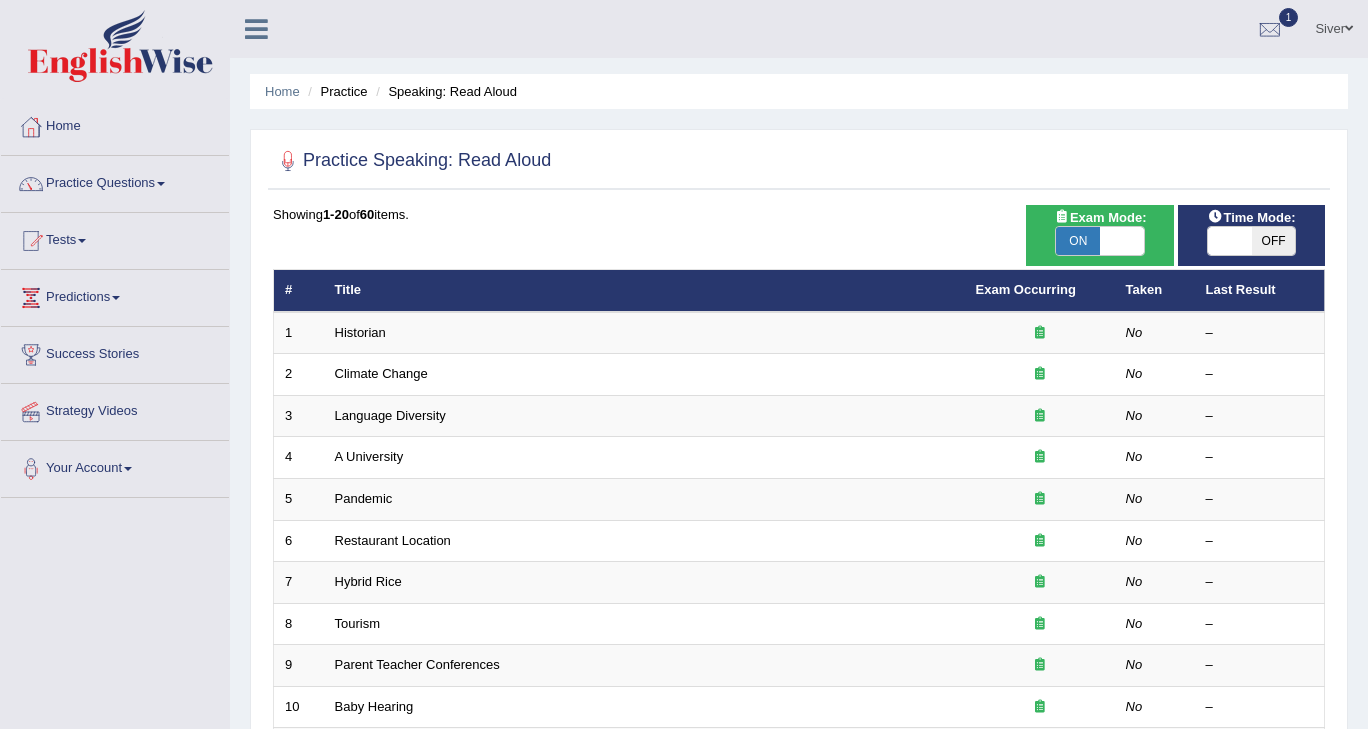 scroll, scrollTop: 0, scrollLeft: 0, axis: both 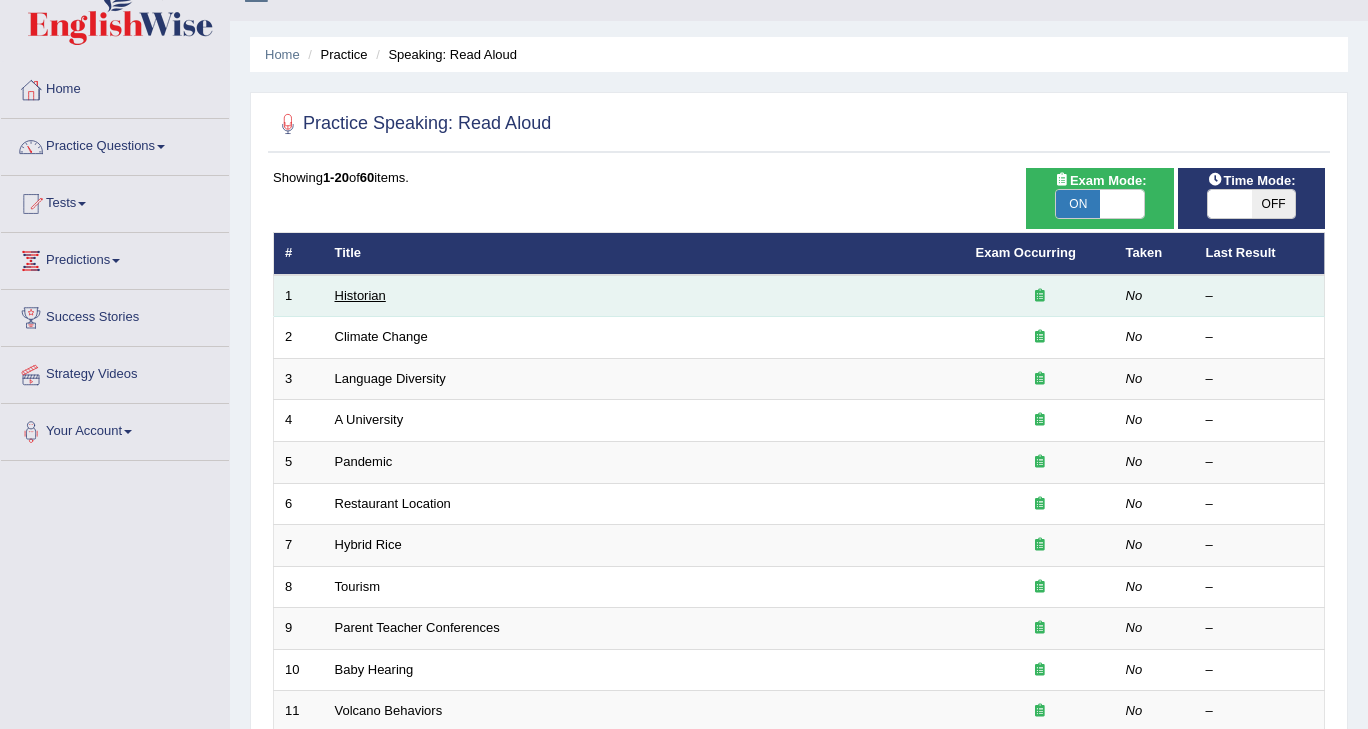 click on "Historian" at bounding box center (360, 295) 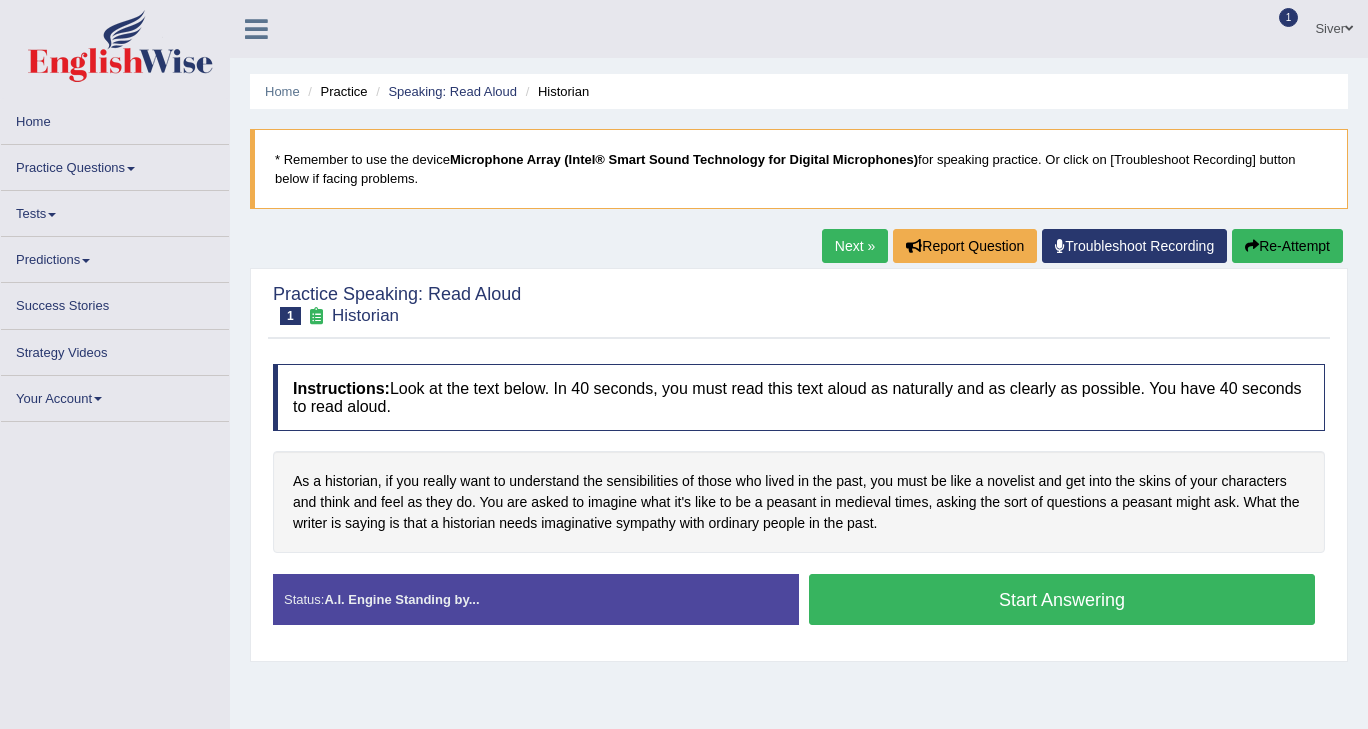 scroll, scrollTop: 0, scrollLeft: 0, axis: both 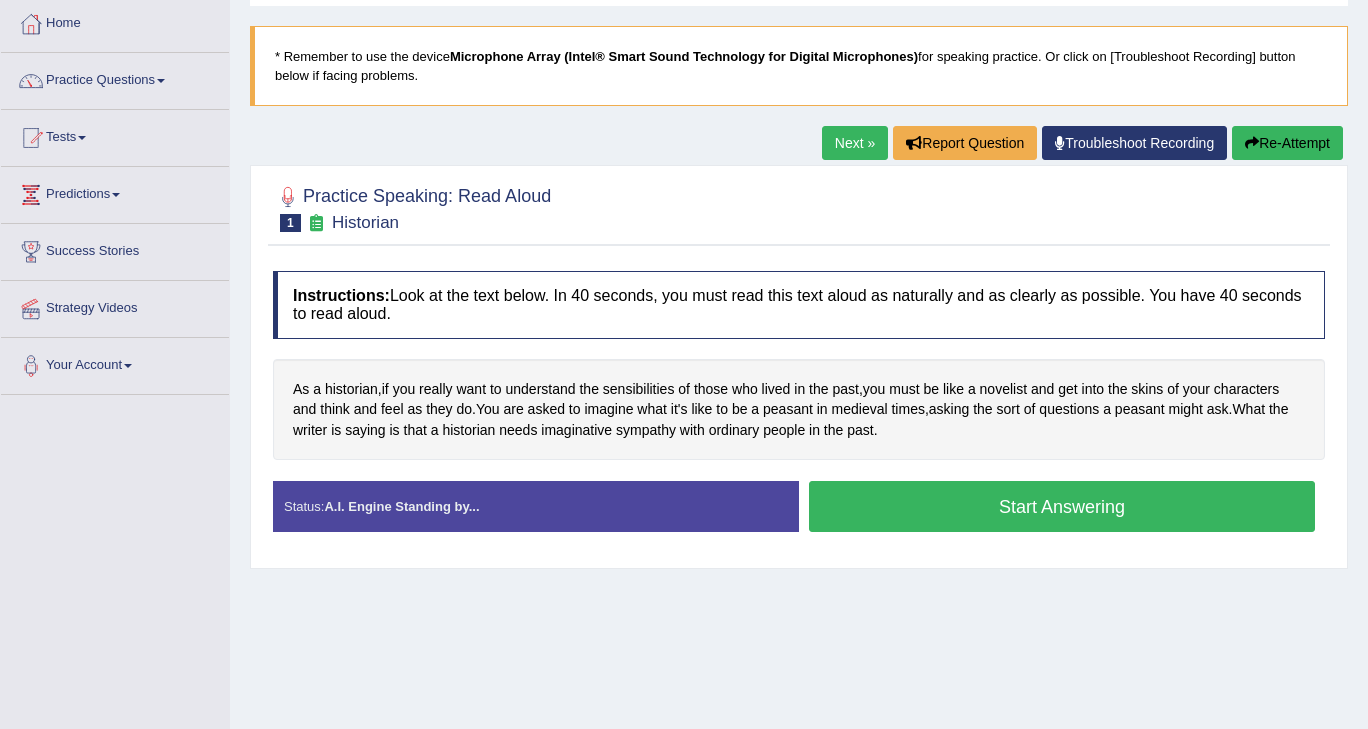 click on "Start Answering" at bounding box center [1062, 506] 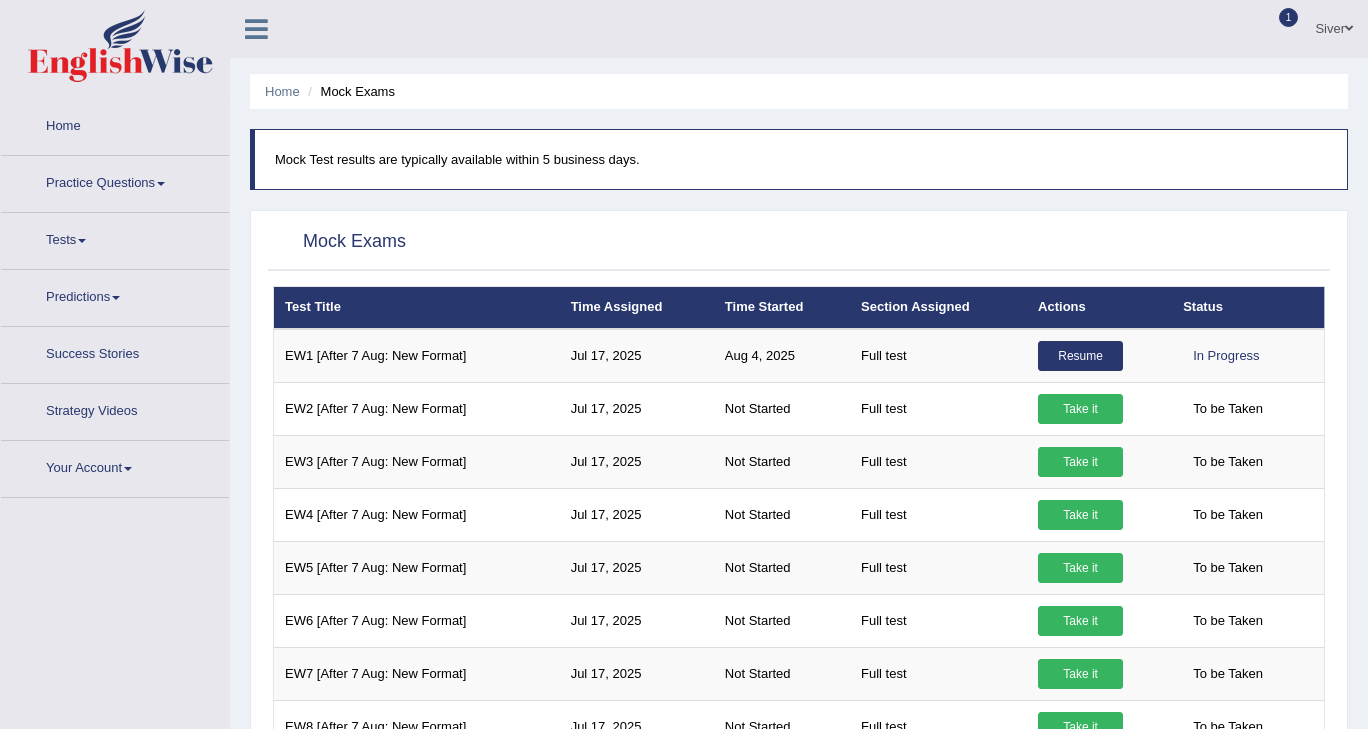 scroll, scrollTop: 0, scrollLeft: 0, axis: both 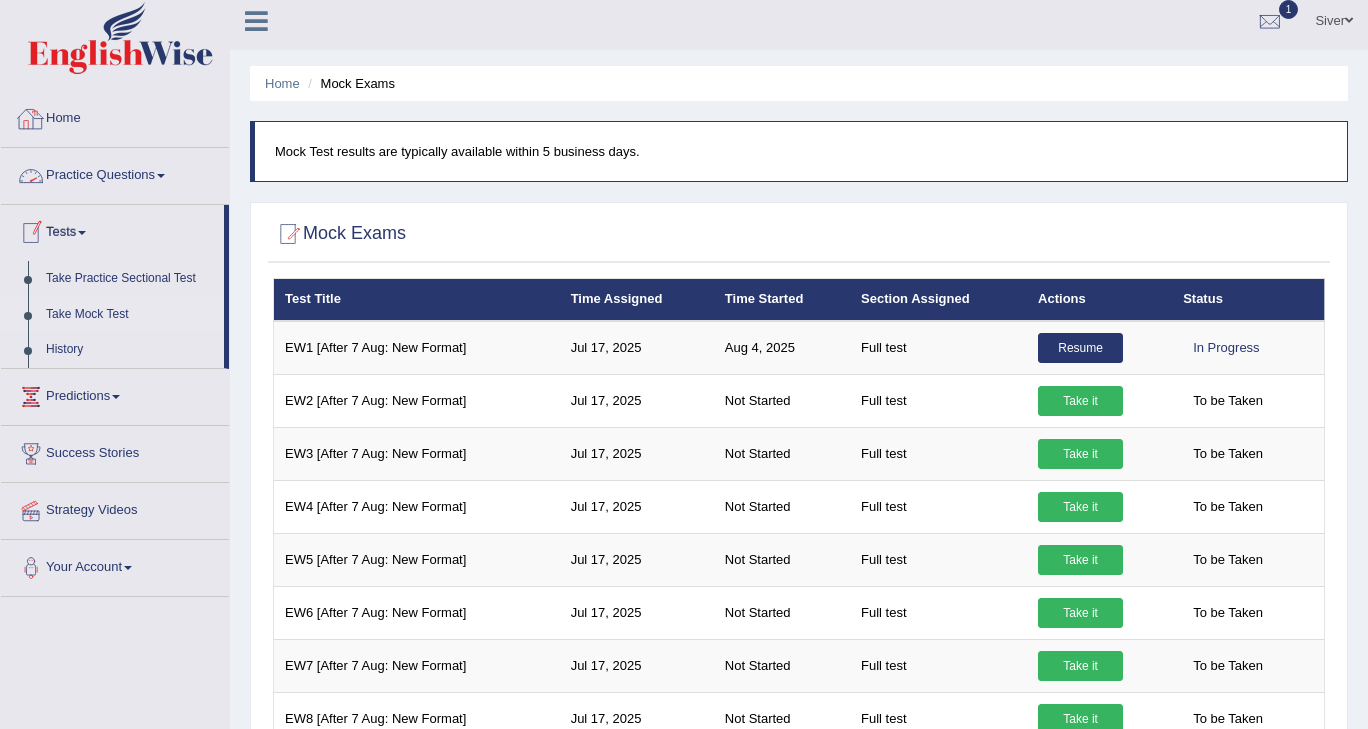 click on "Practice Questions" at bounding box center (115, 173) 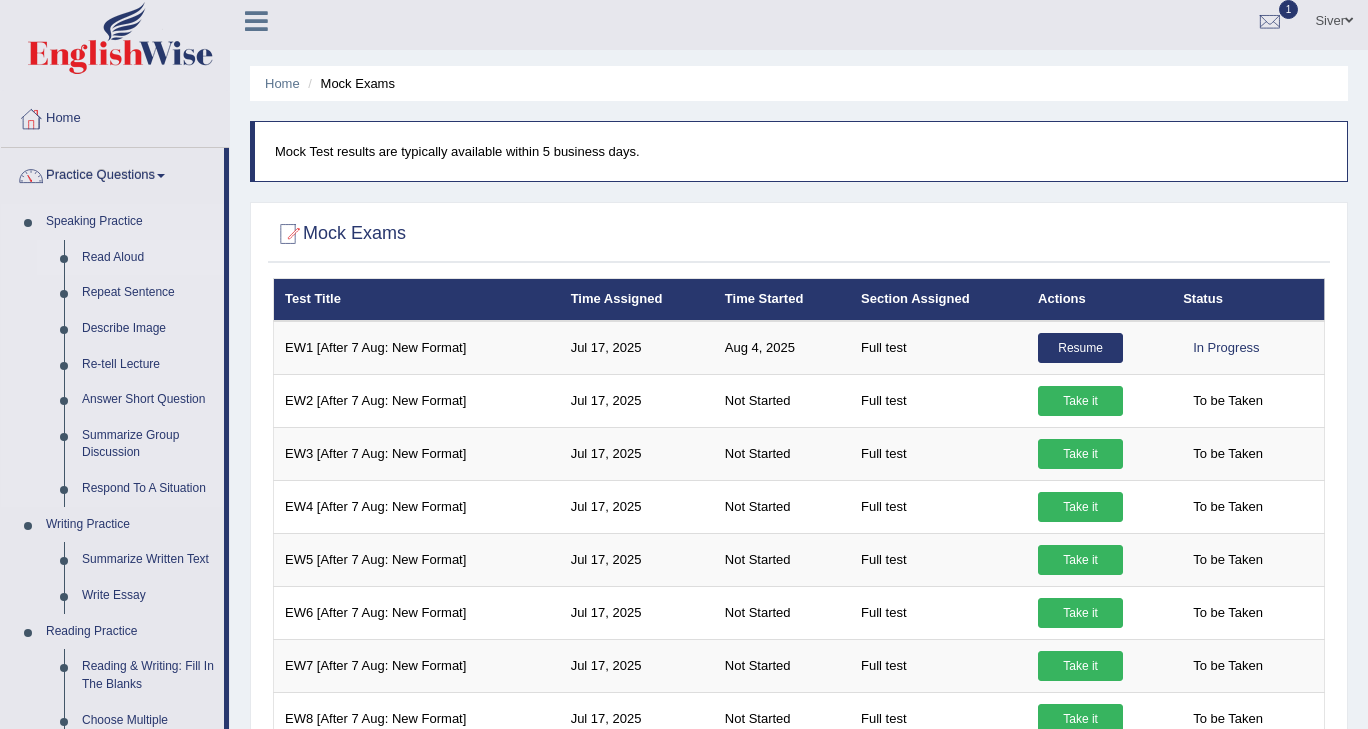 click on "Read Aloud" at bounding box center (148, 258) 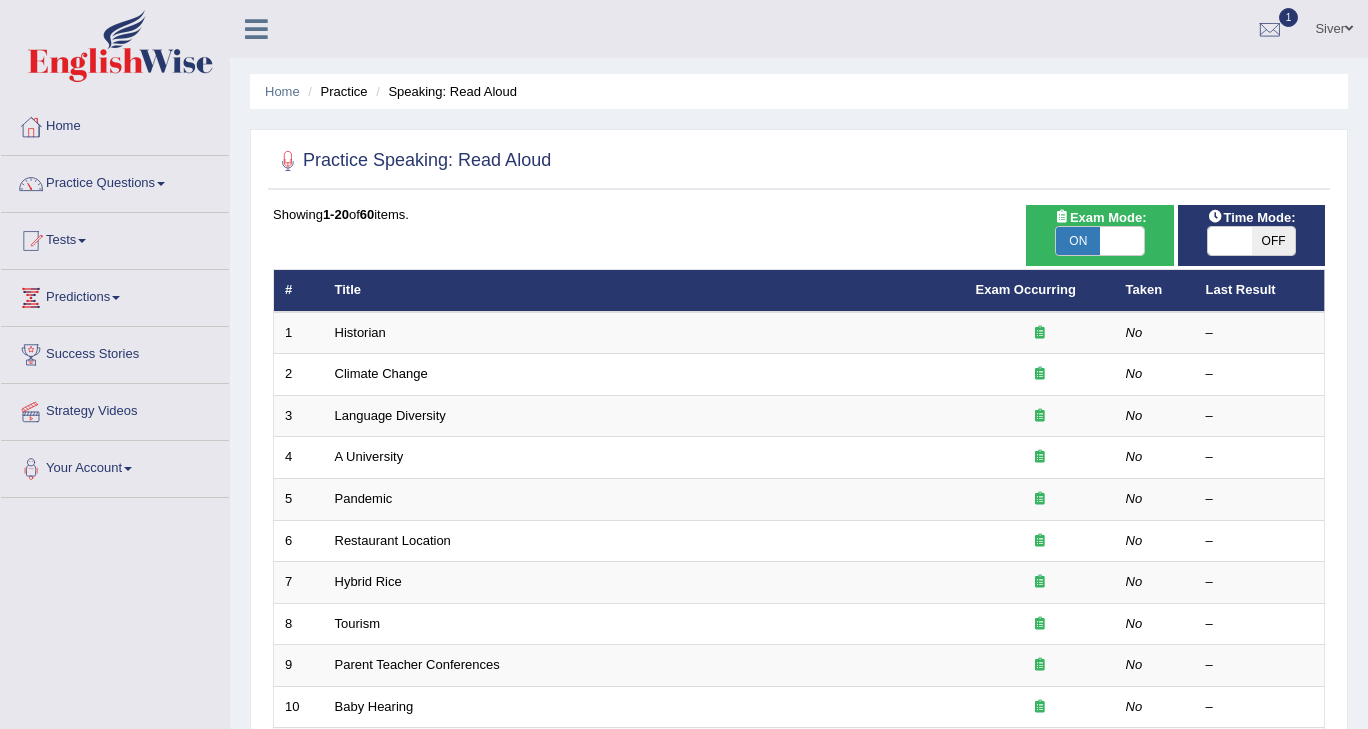 scroll, scrollTop: 0, scrollLeft: 0, axis: both 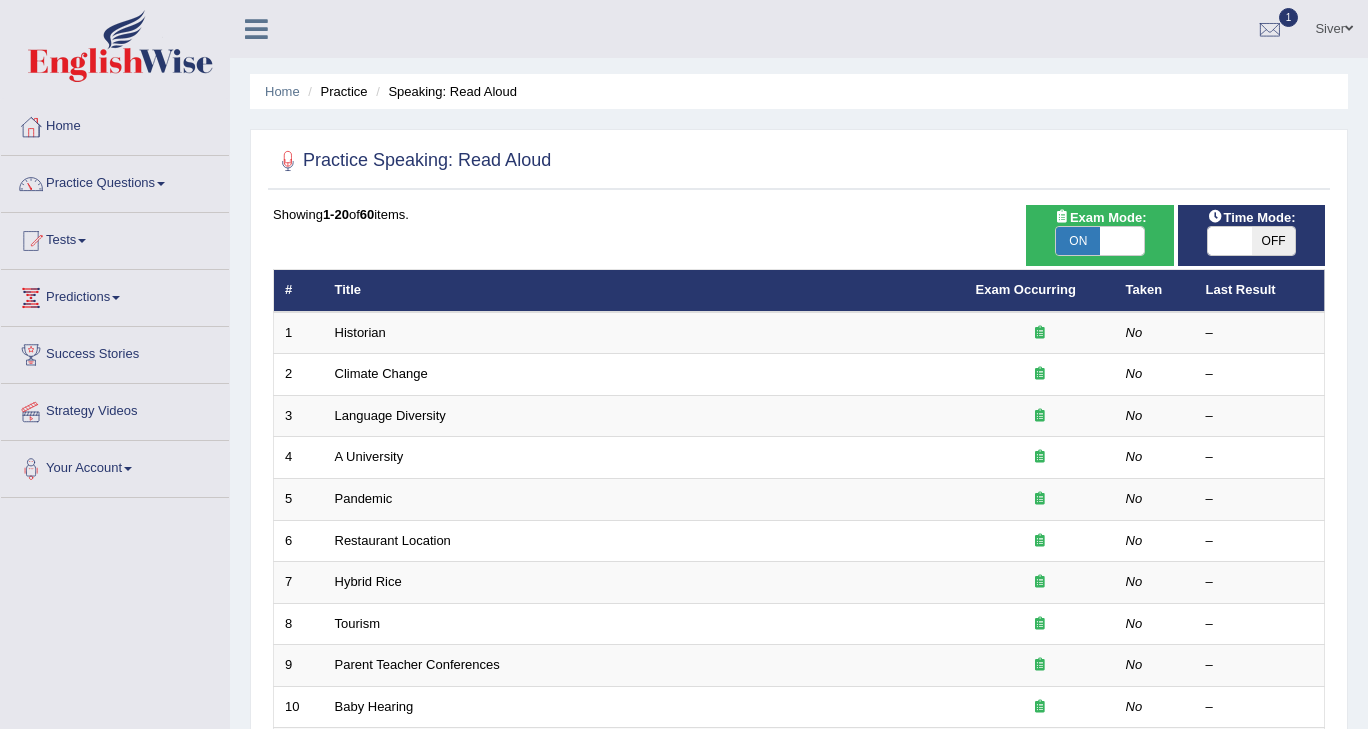 click on "ON" at bounding box center (1078, 241) 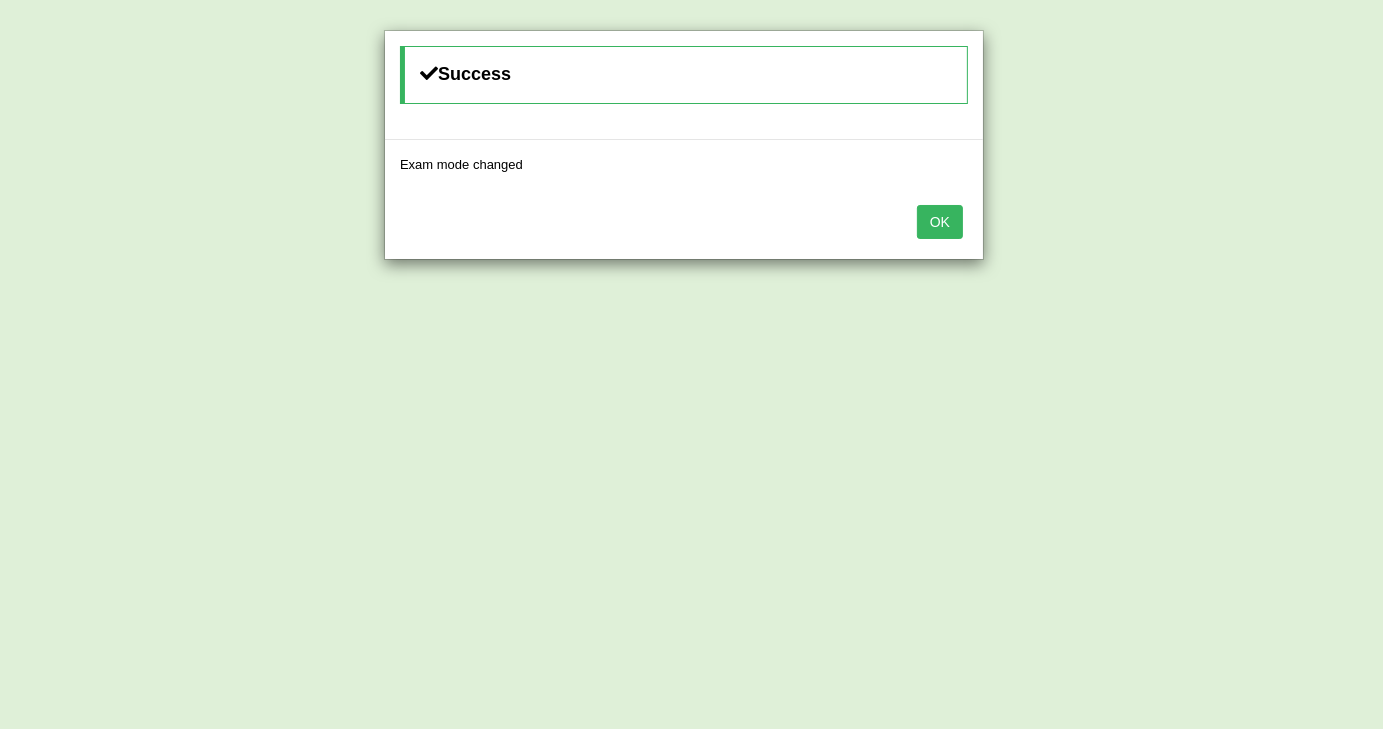 click on "OK" at bounding box center [940, 222] 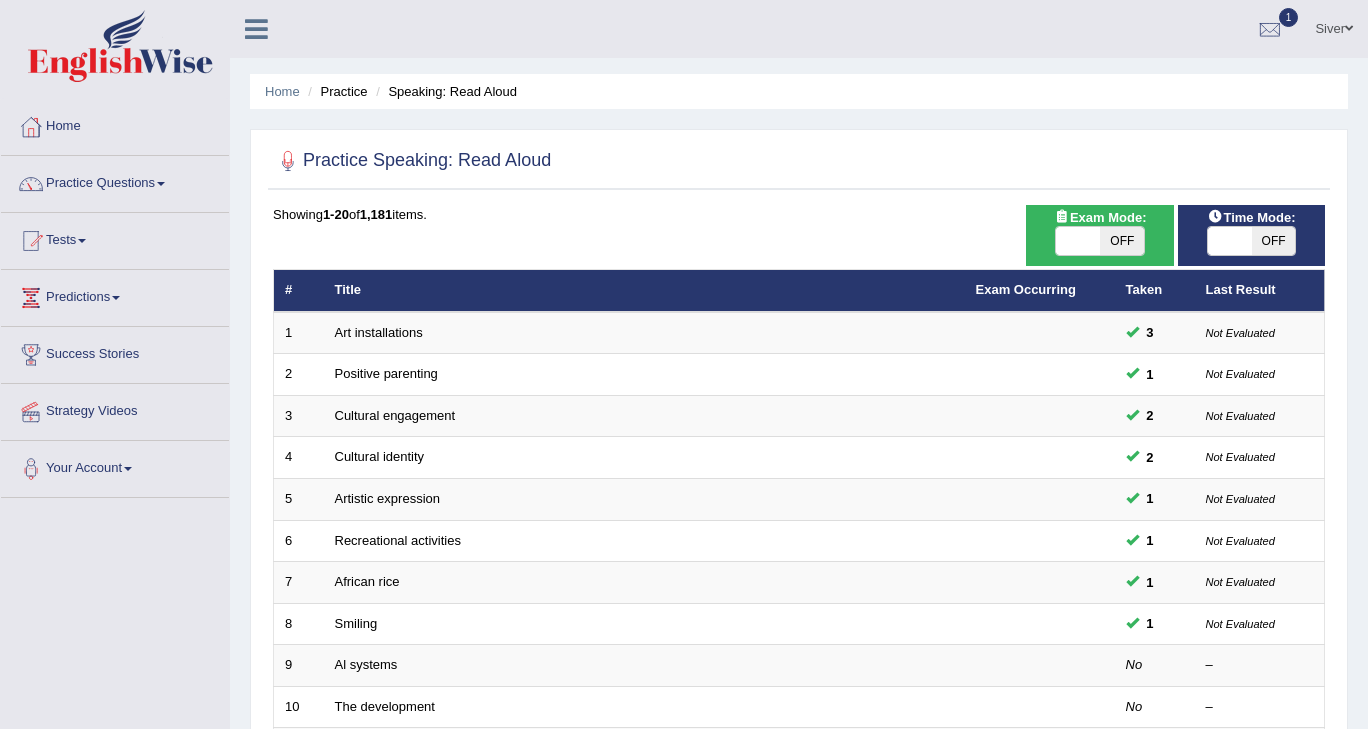 scroll, scrollTop: 0, scrollLeft: 0, axis: both 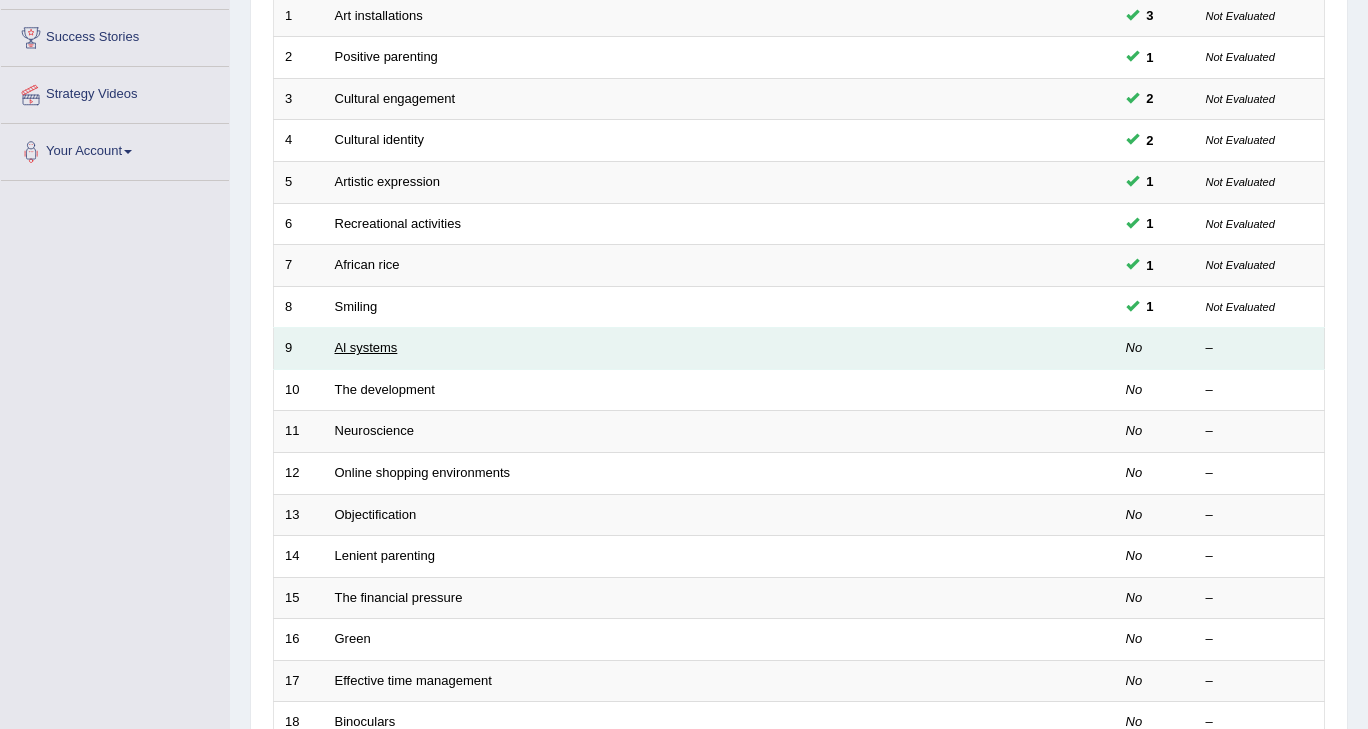click on "Al systems" at bounding box center (366, 347) 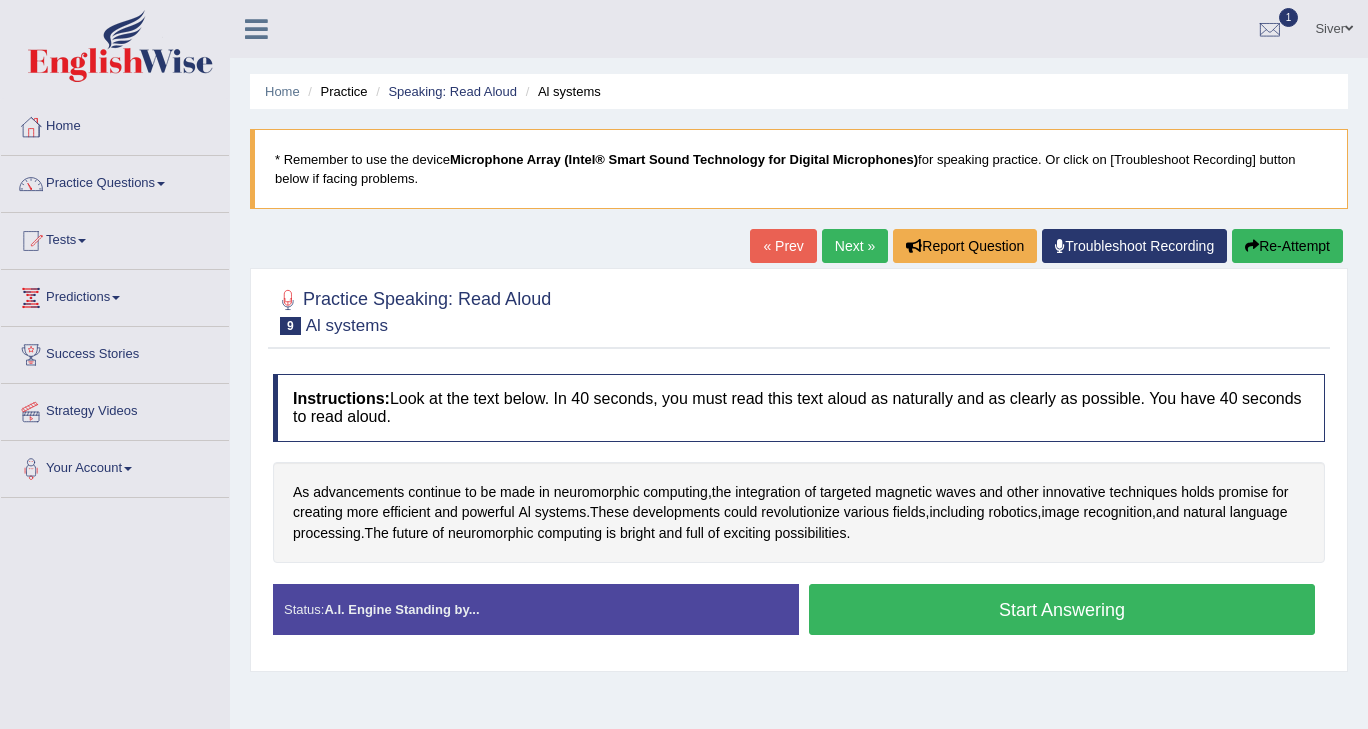scroll, scrollTop: 0, scrollLeft: 0, axis: both 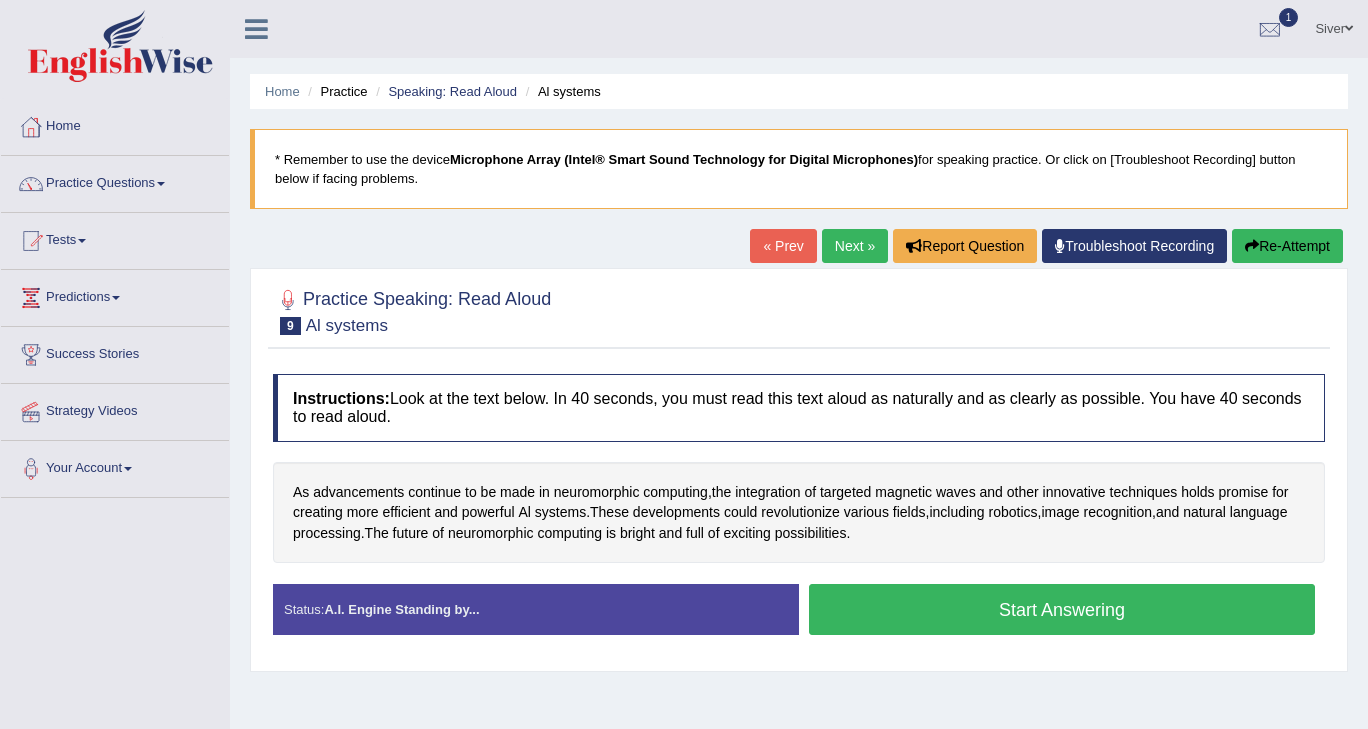 click on "Start Answering" at bounding box center [1062, 609] 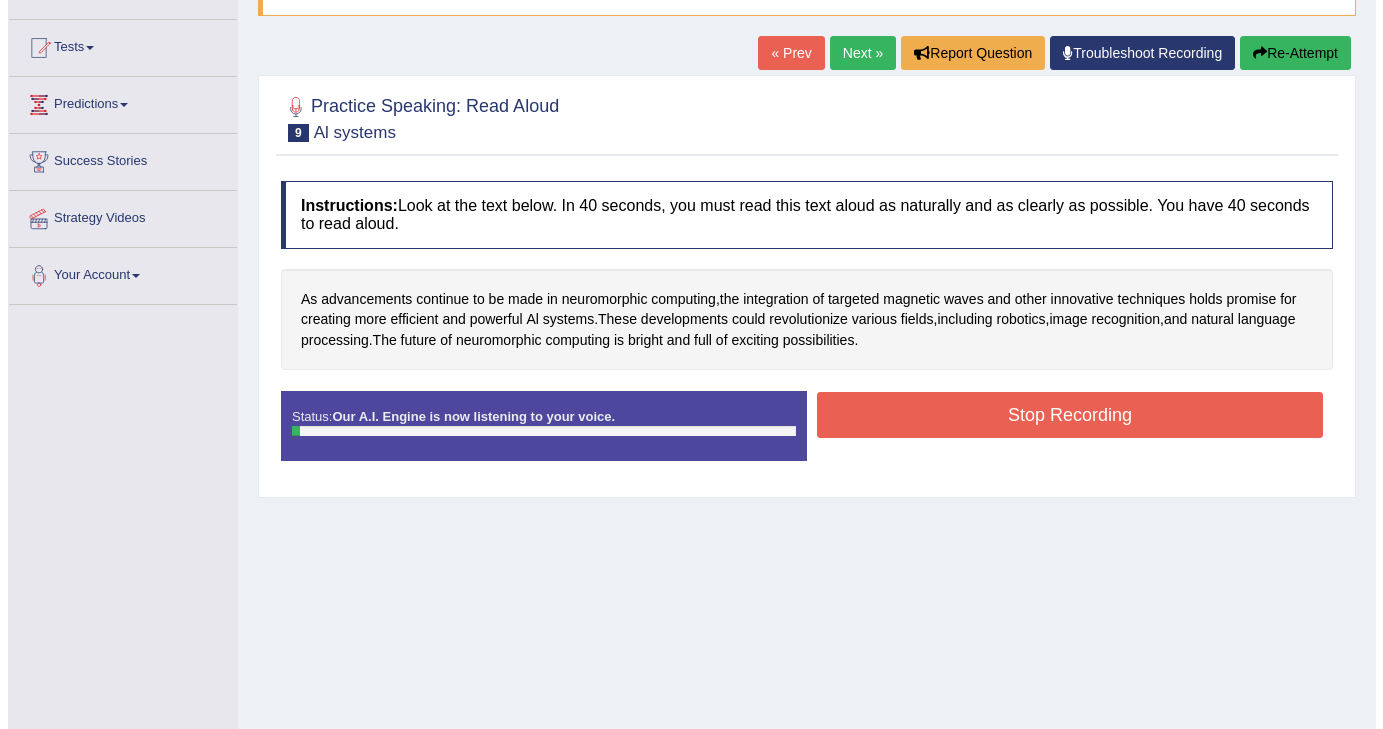 scroll, scrollTop: 192, scrollLeft: 0, axis: vertical 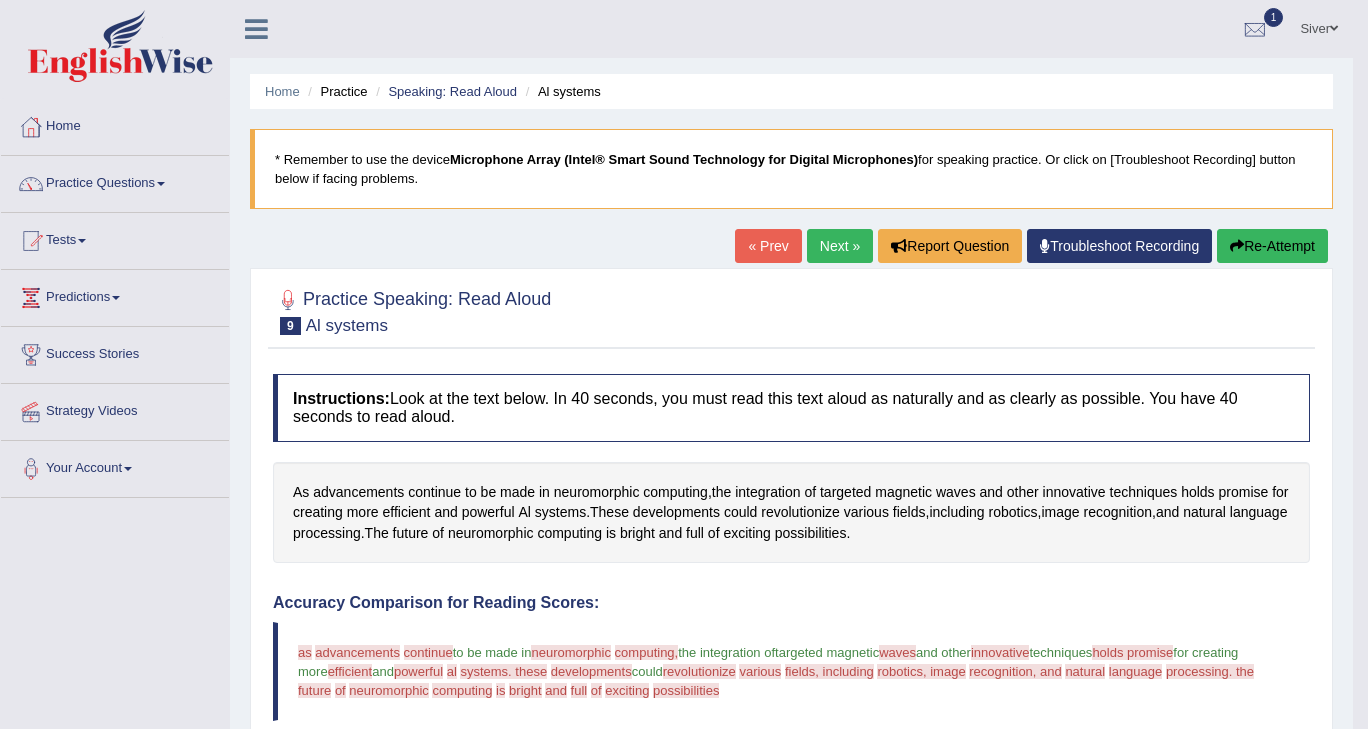 click on "Next »" at bounding box center [840, 246] 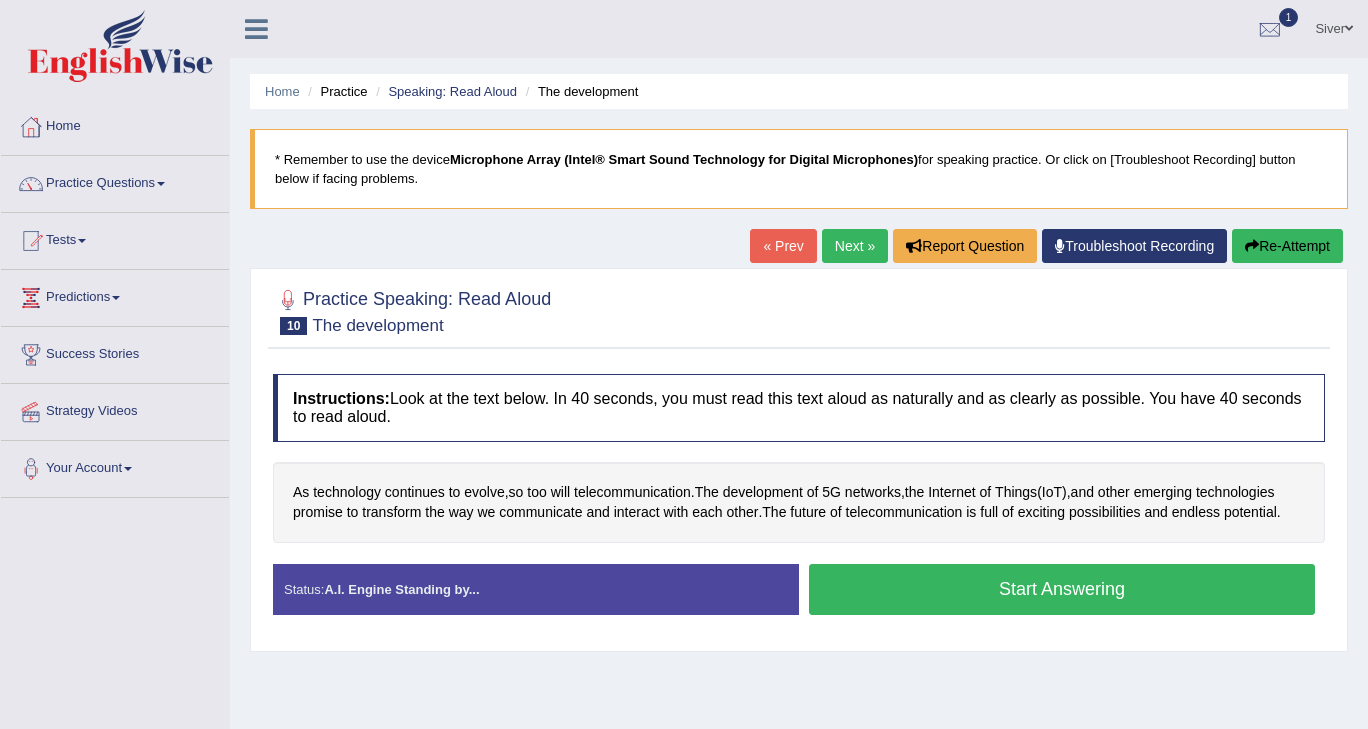 scroll, scrollTop: 0, scrollLeft: 0, axis: both 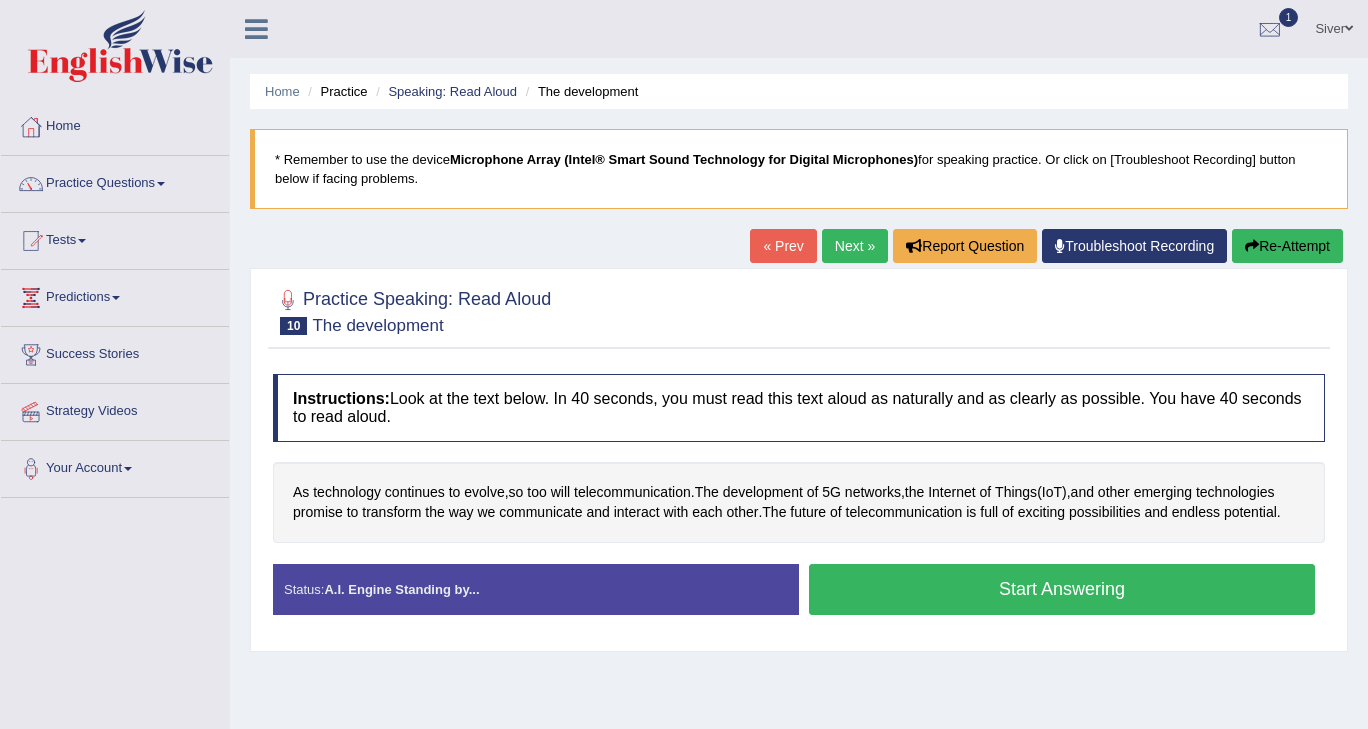 click on "Start Answering" at bounding box center [1062, 589] 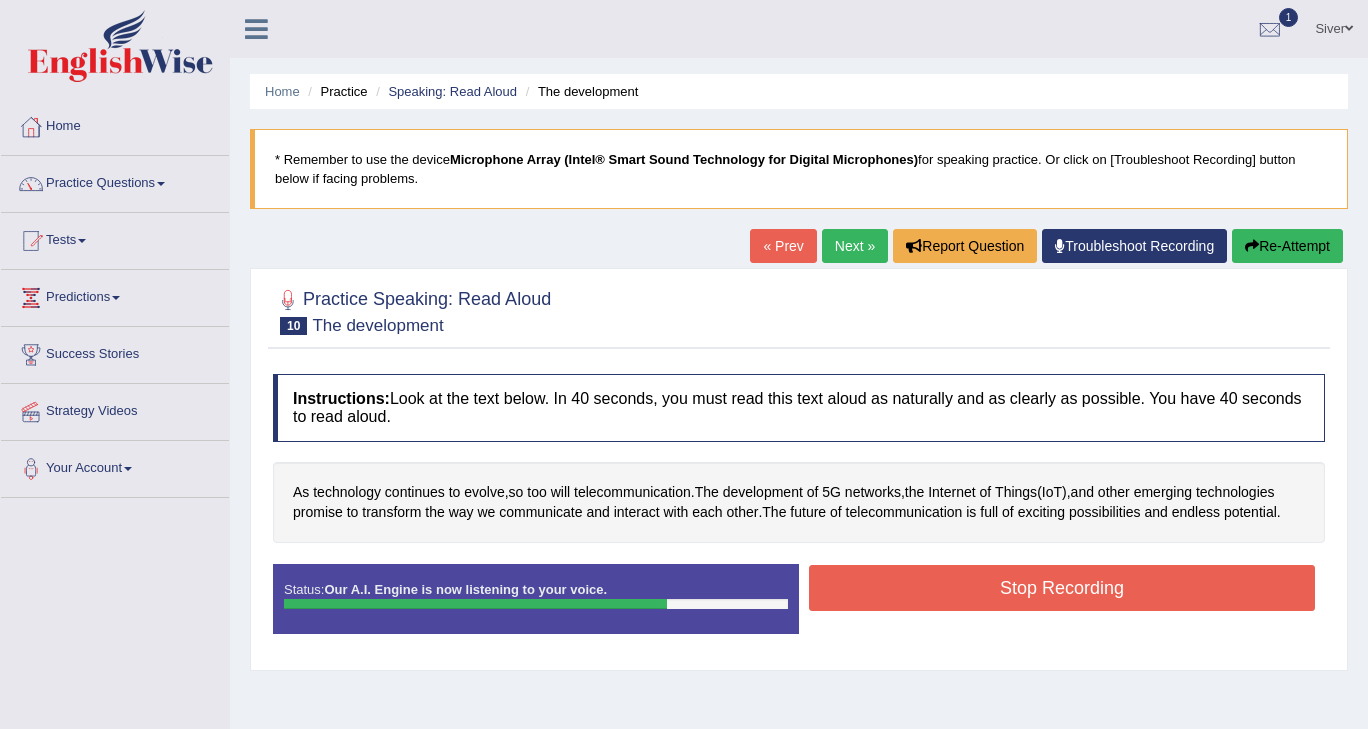 click on "Stop Recording" at bounding box center [1062, 588] 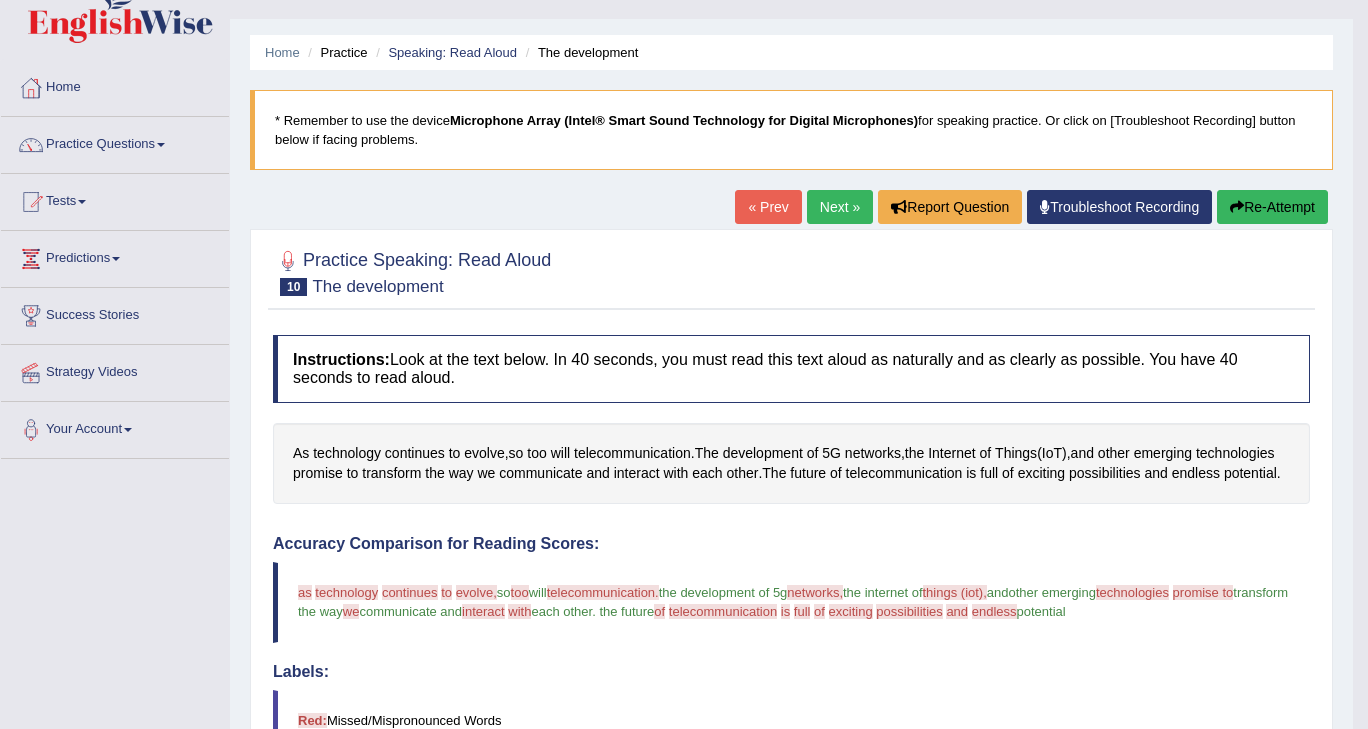 scroll, scrollTop: 0, scrollLeft: 0, axis: both 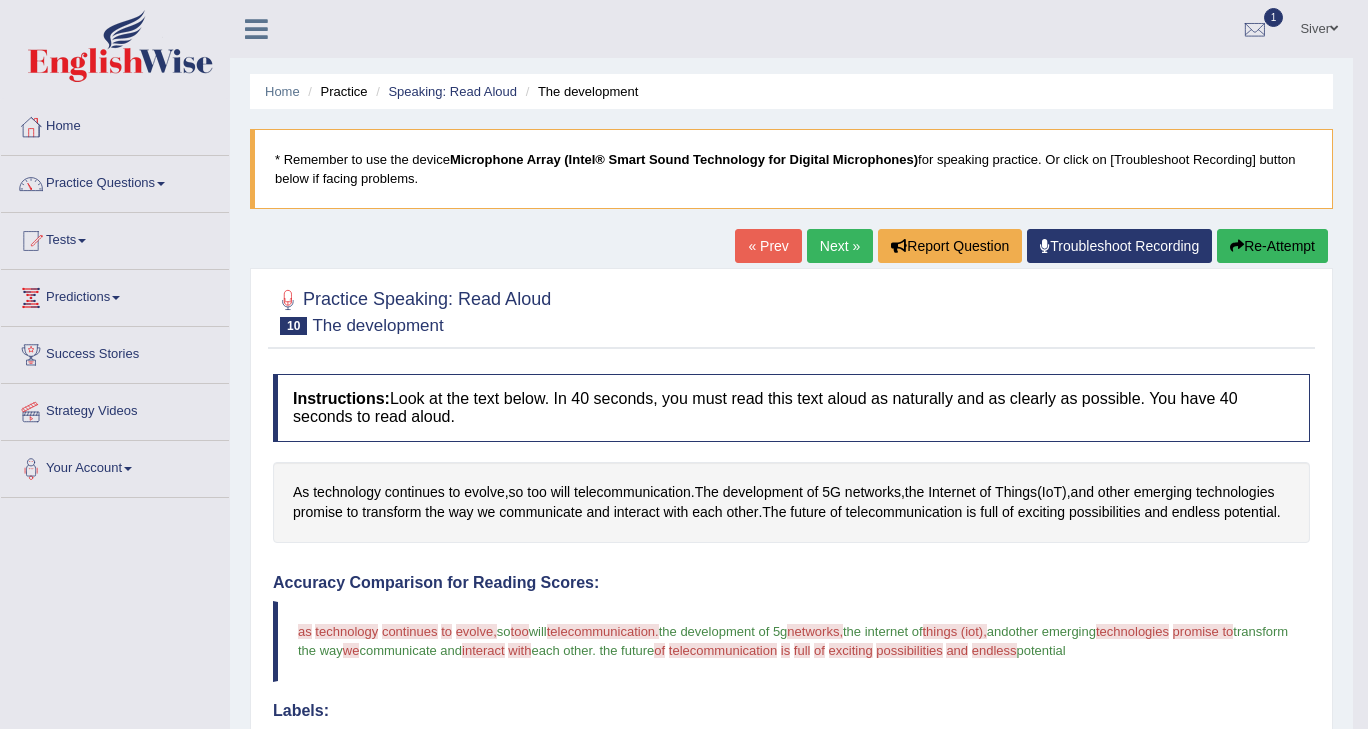 click on "Next »" at bounding box center (840, 246) 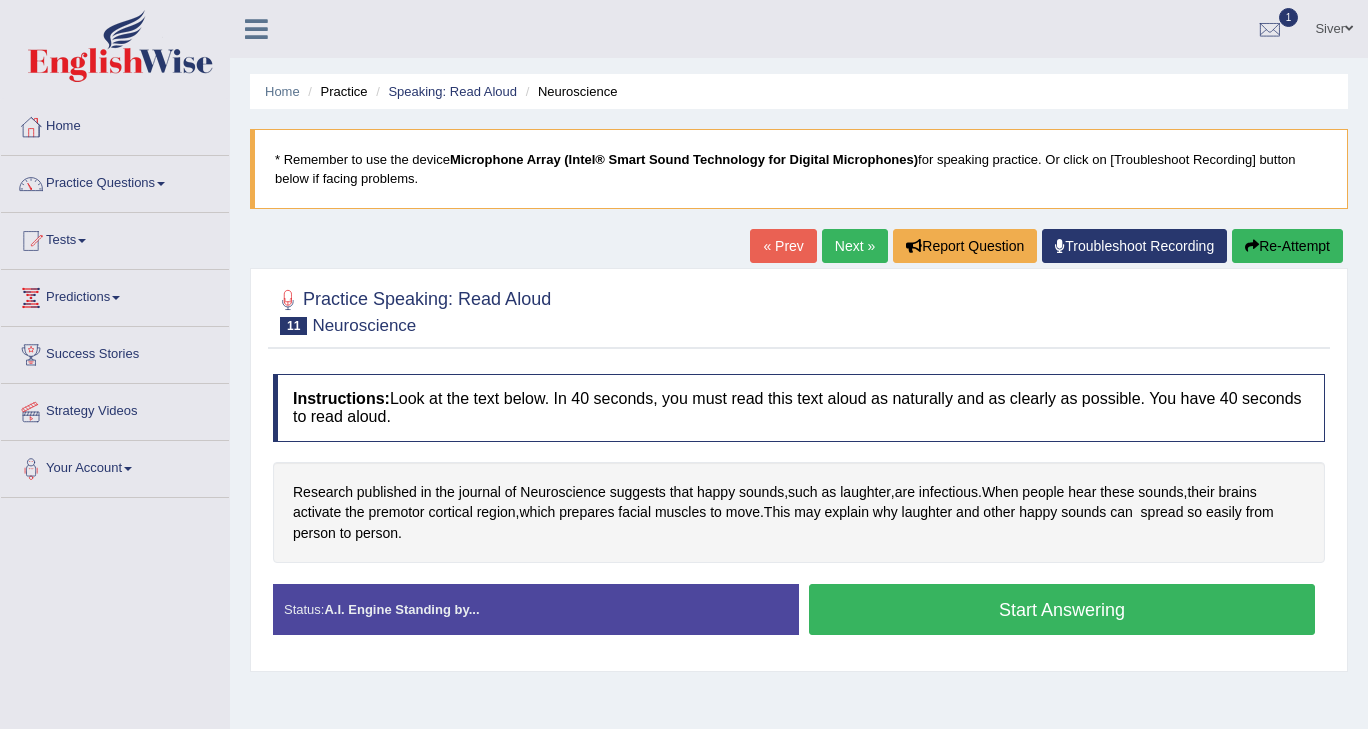 scroll, scrollTop: 0, scrollLeft: 0, axis: both 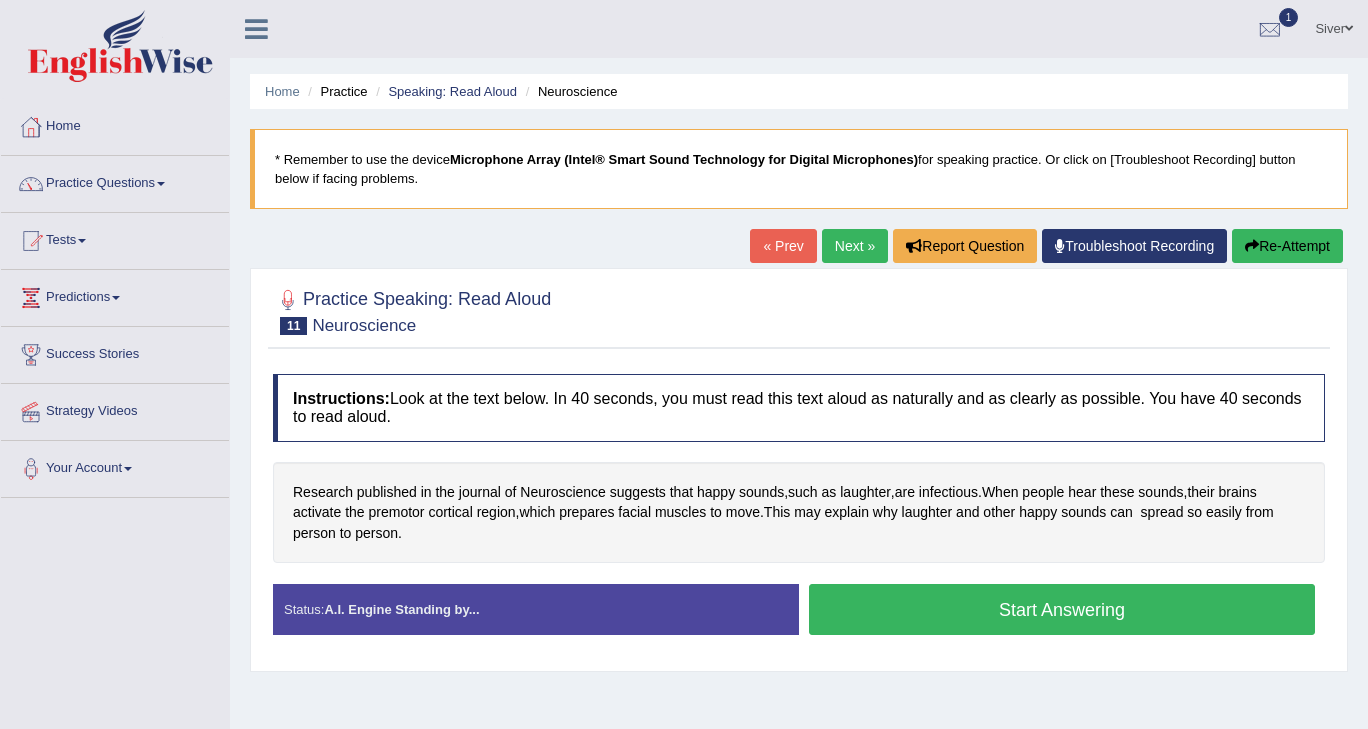 click on "Start Answering" at bounding box center (1062, 609) 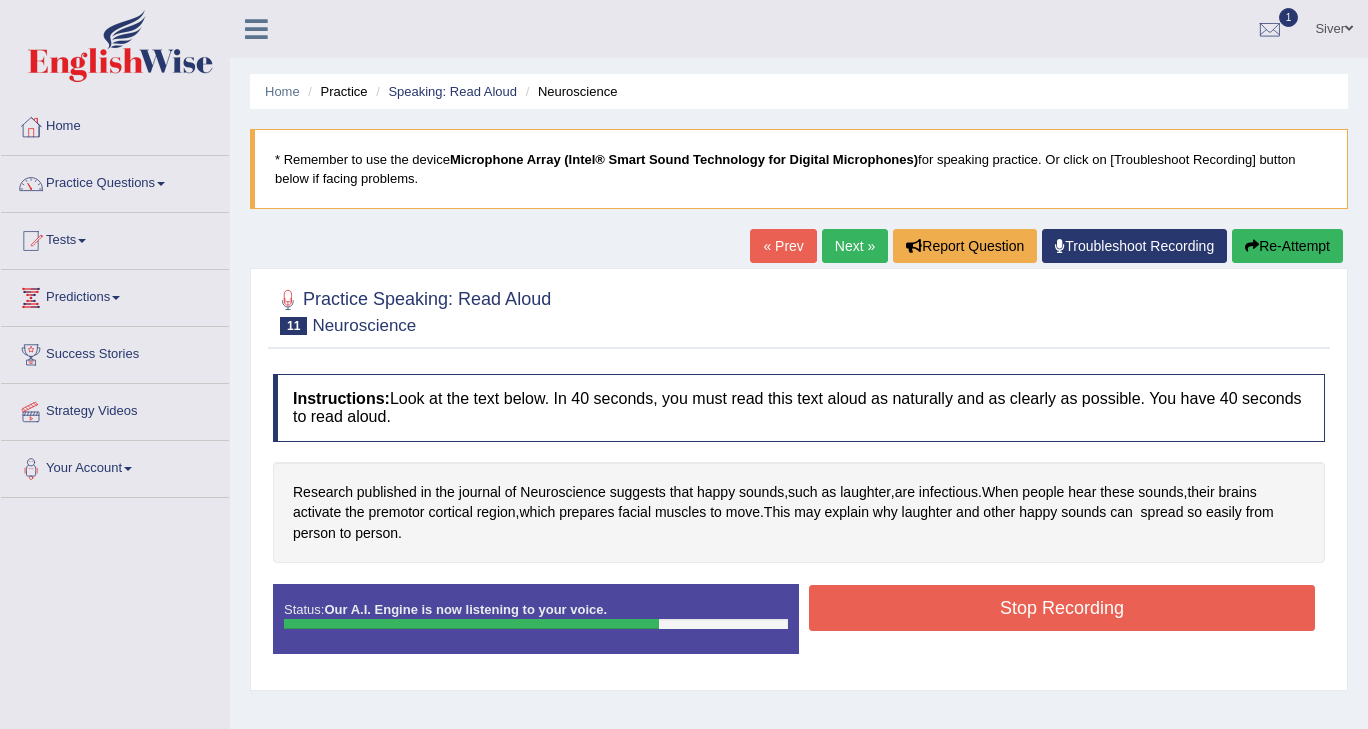 click on "Stop Recording" at bounding box center [1062, 608] 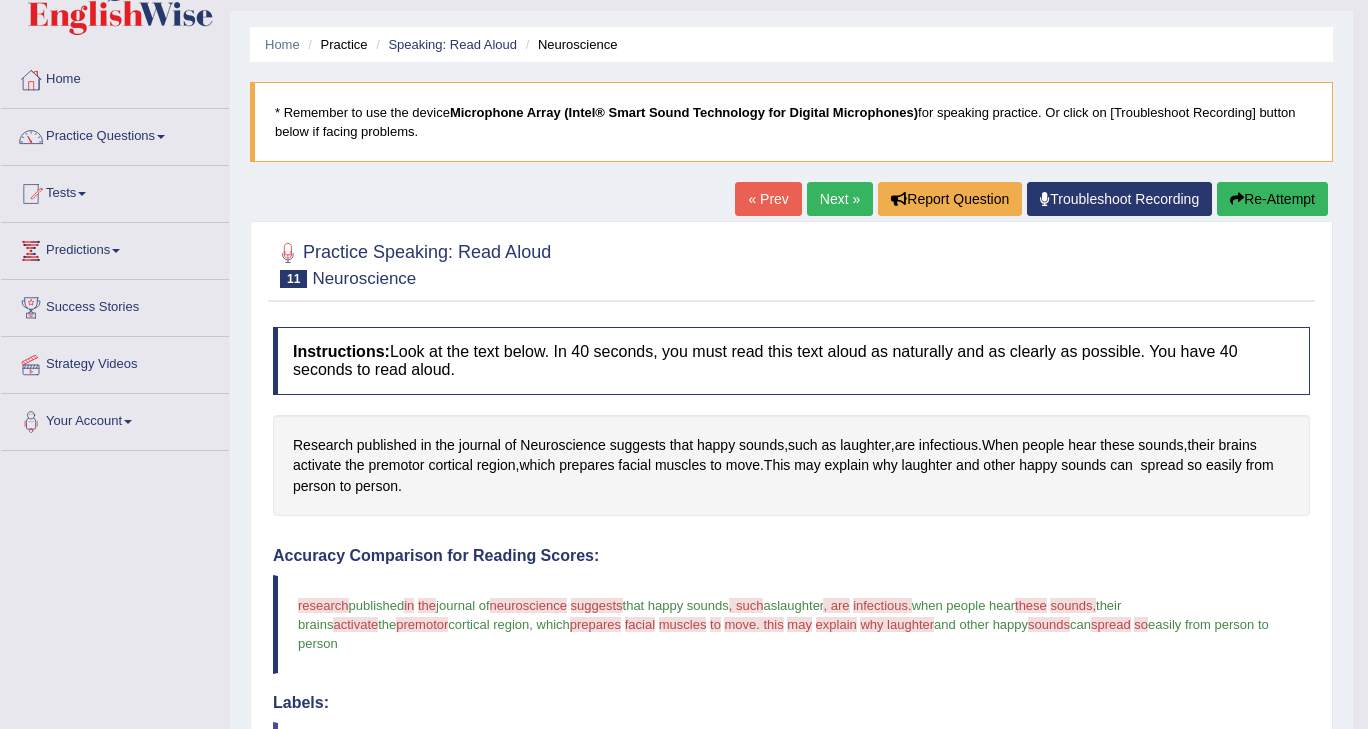scroll, scrollTop: 0, scrollLeft: 0, axis: both 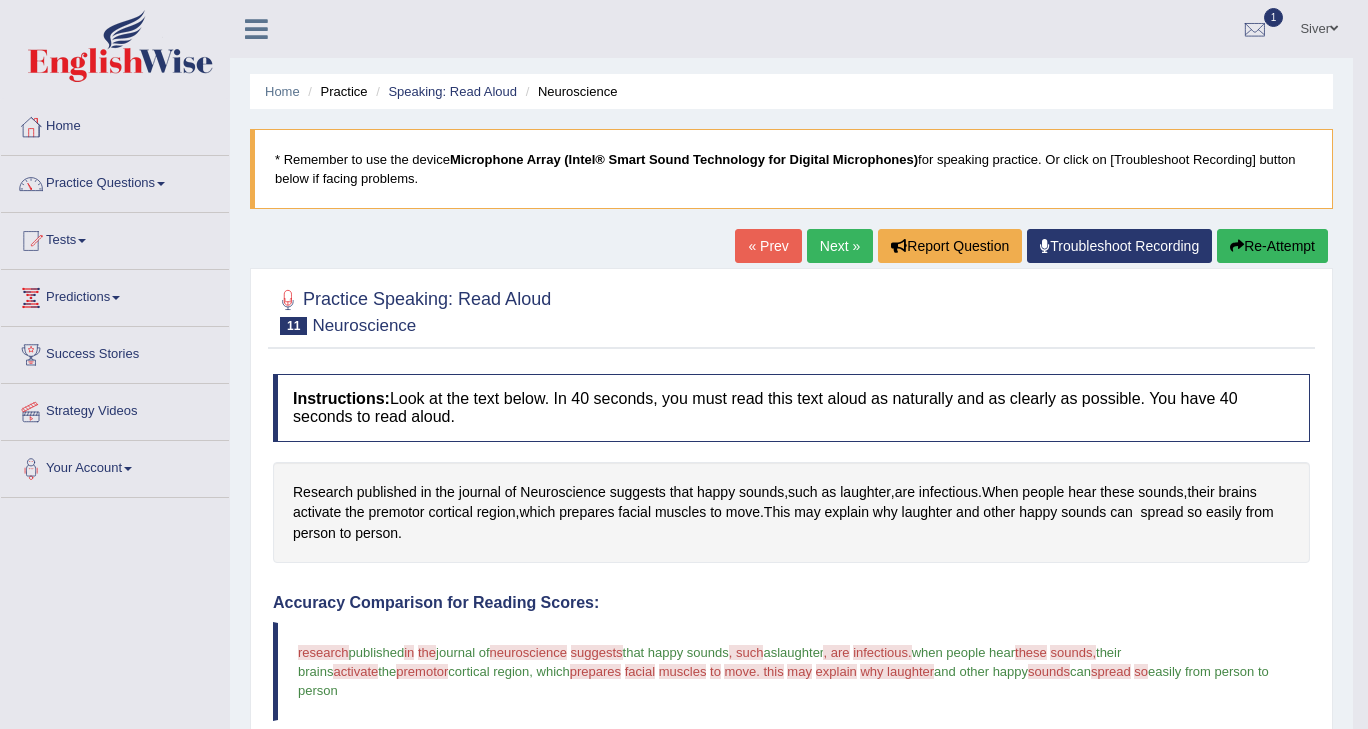 click on "Next »" at bounding box center (840, 246) 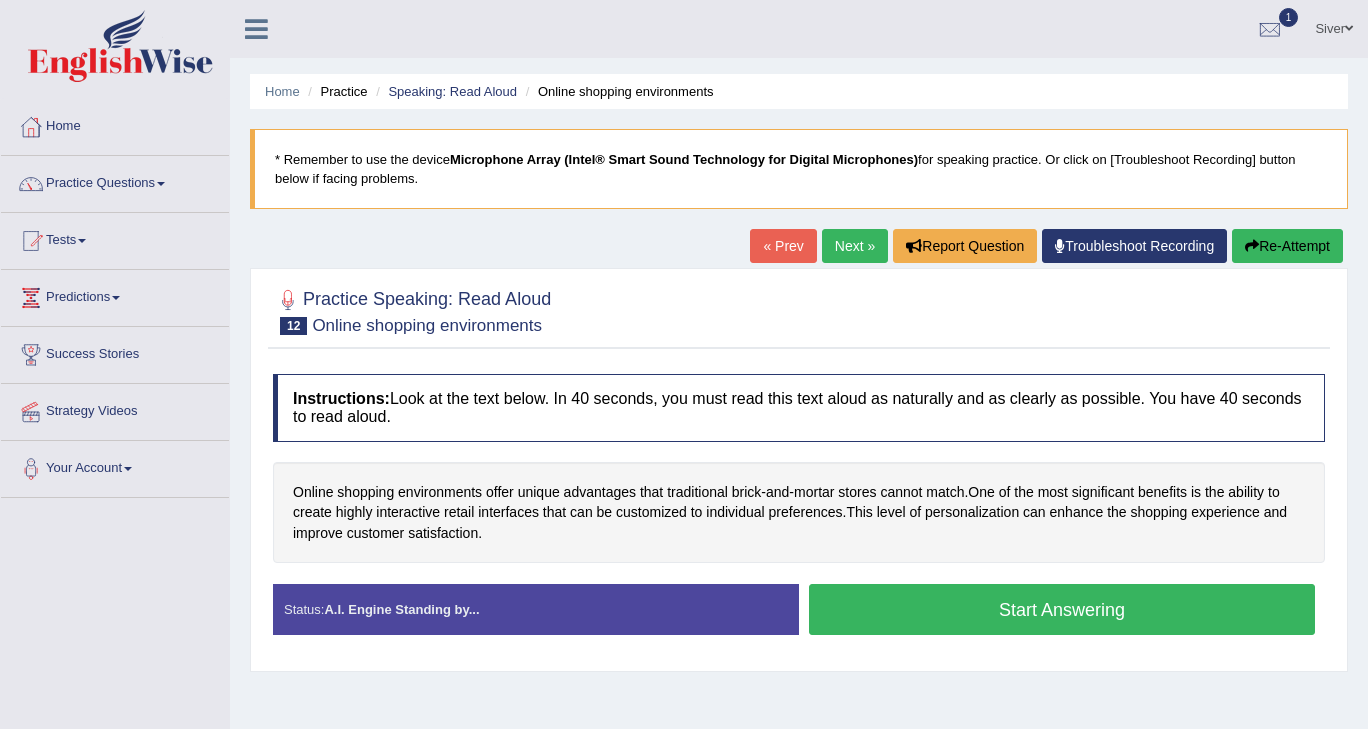 scroll, scrollTop: 0, scrollLeft: 0, axis: both 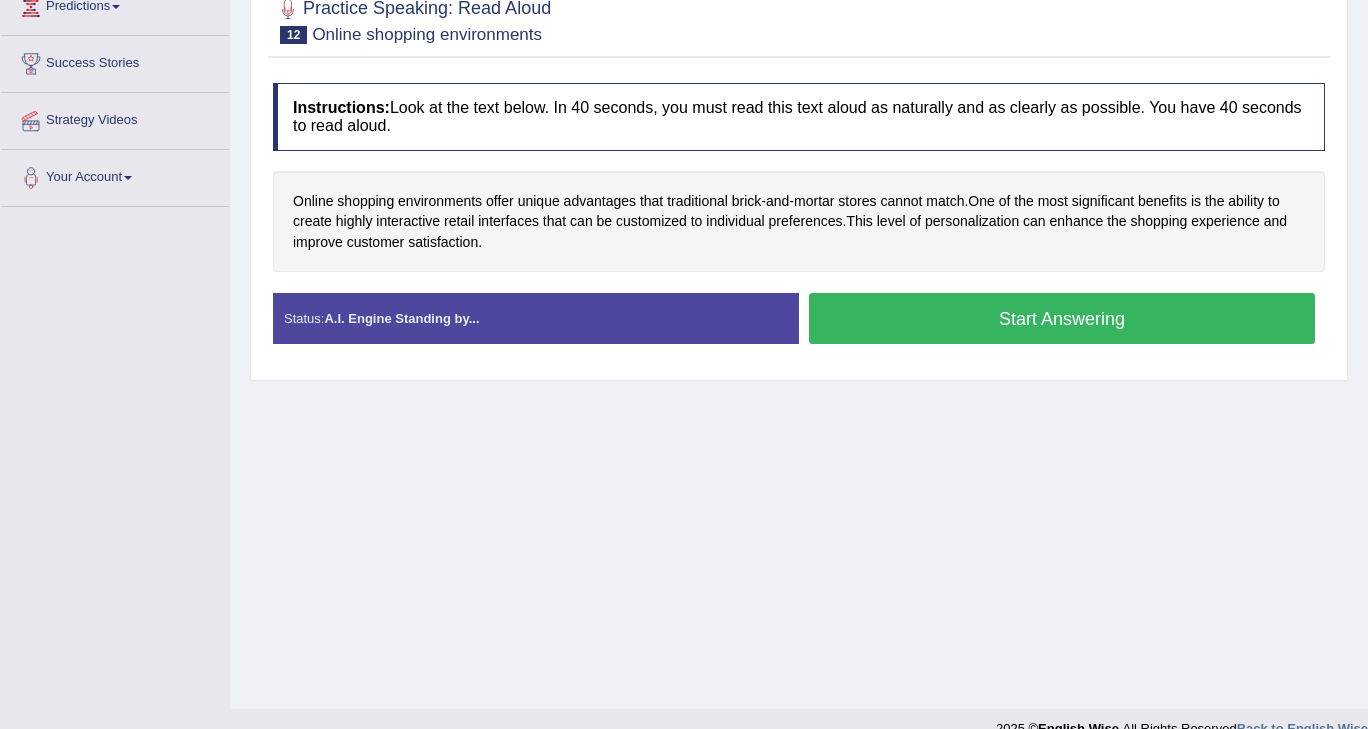 click on "Start Answering" at bounding box center [1062, 318] 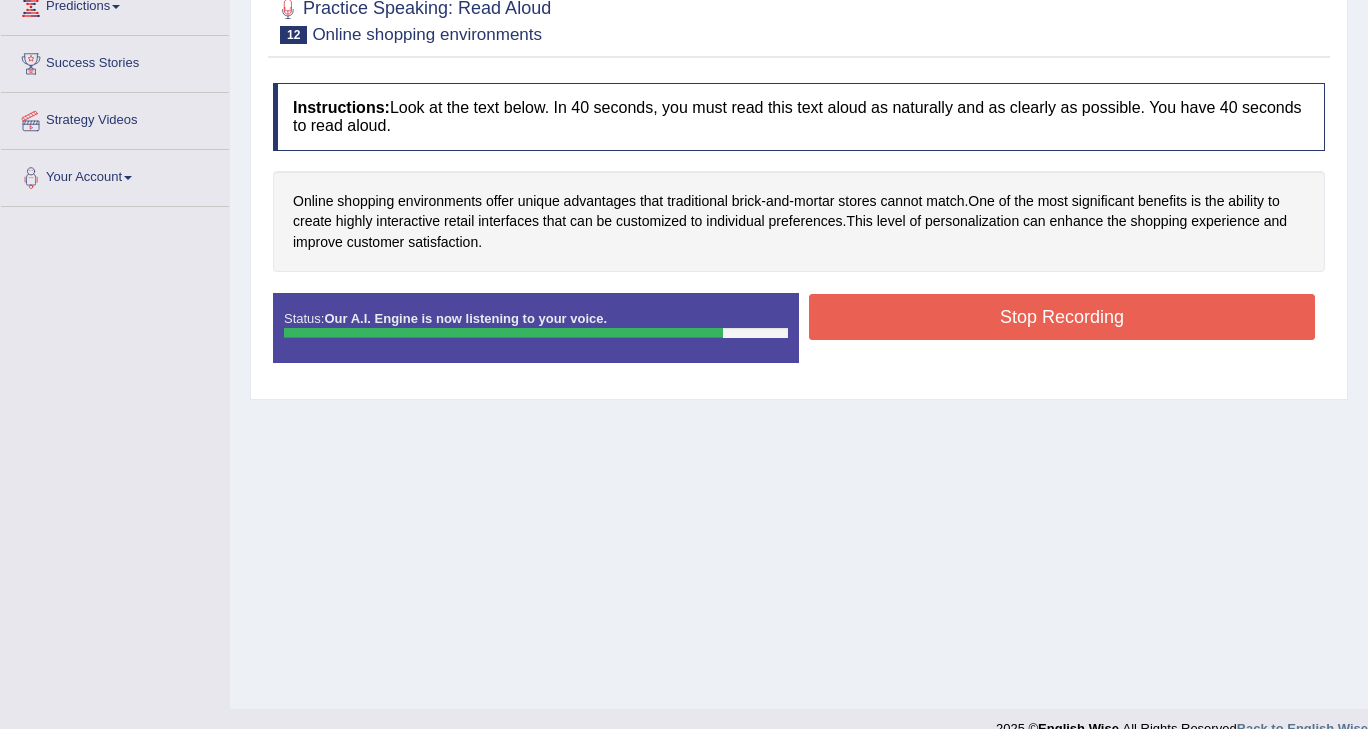 click on "Stop Recording" at bounding box center [1062, 317] 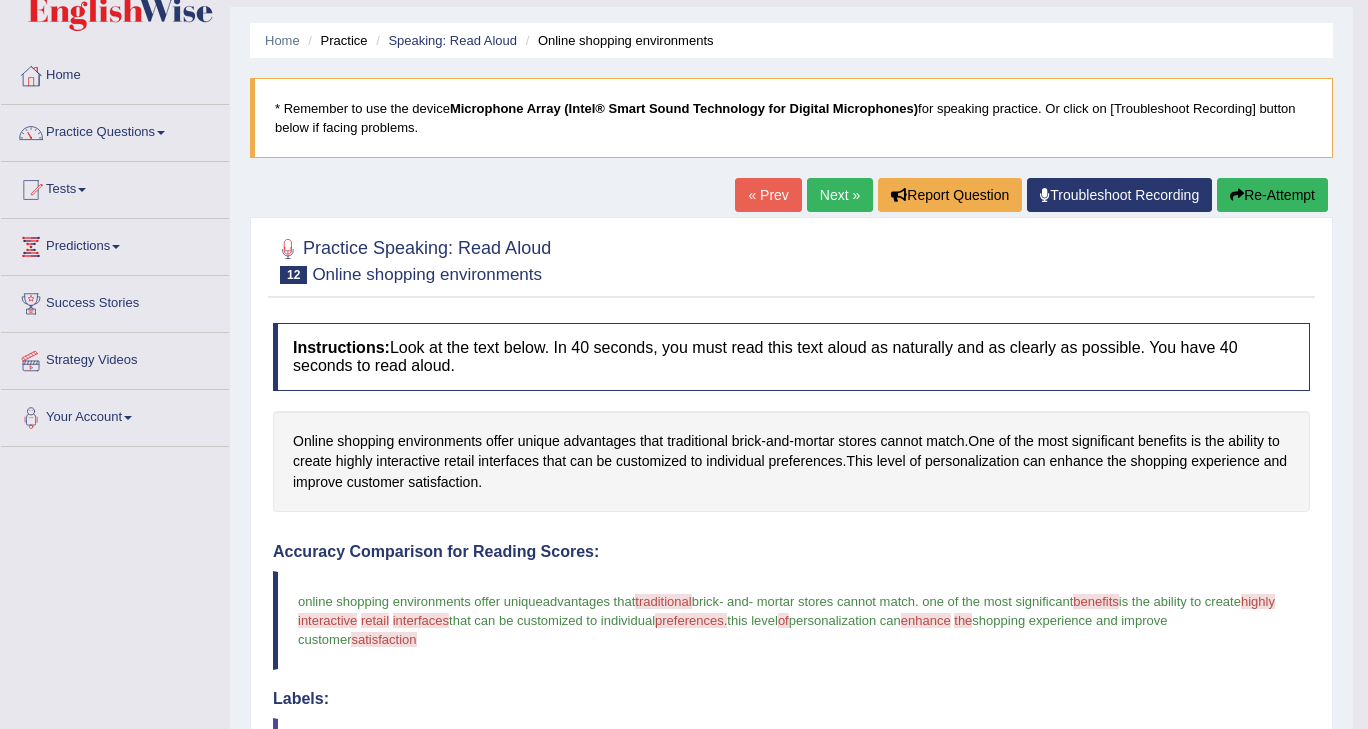 scroll, scrollTop: 0, scrollLeft: 0, axis: both 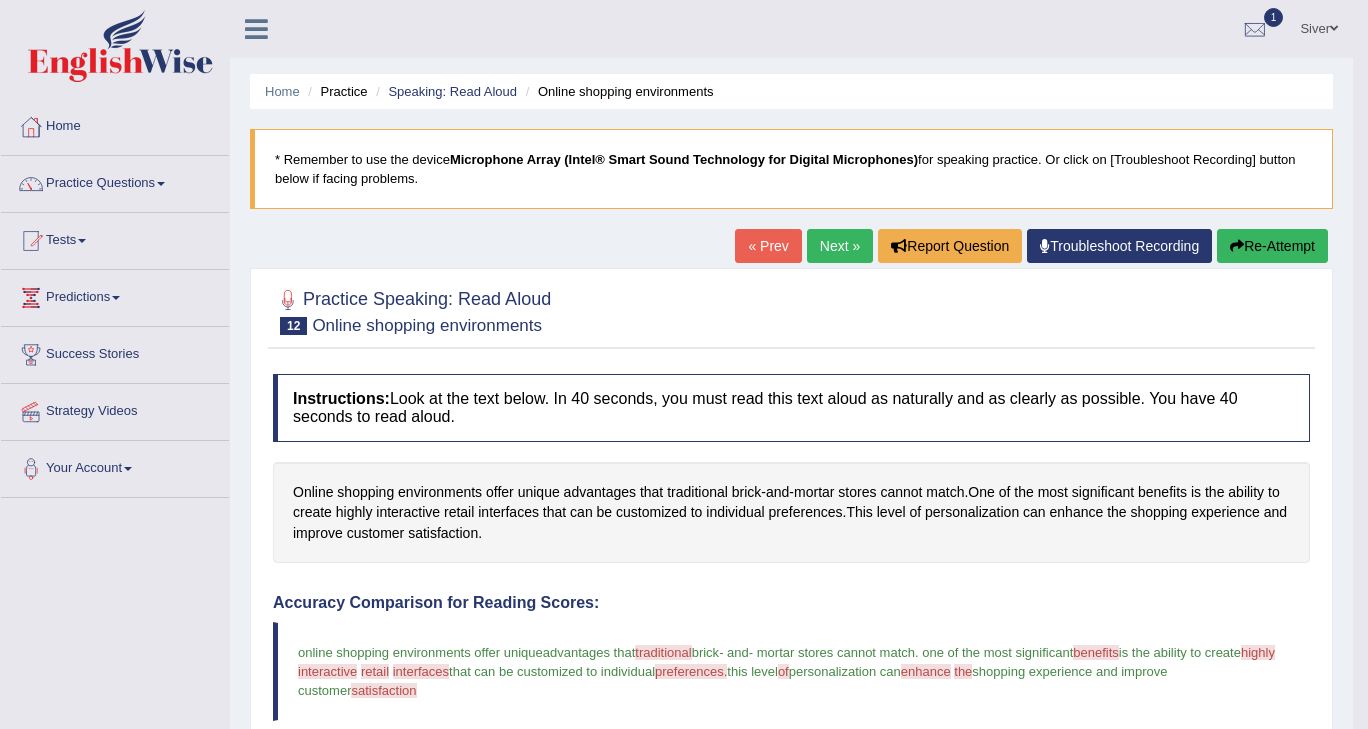 click on "Next »" at bounding box center (840, 246) 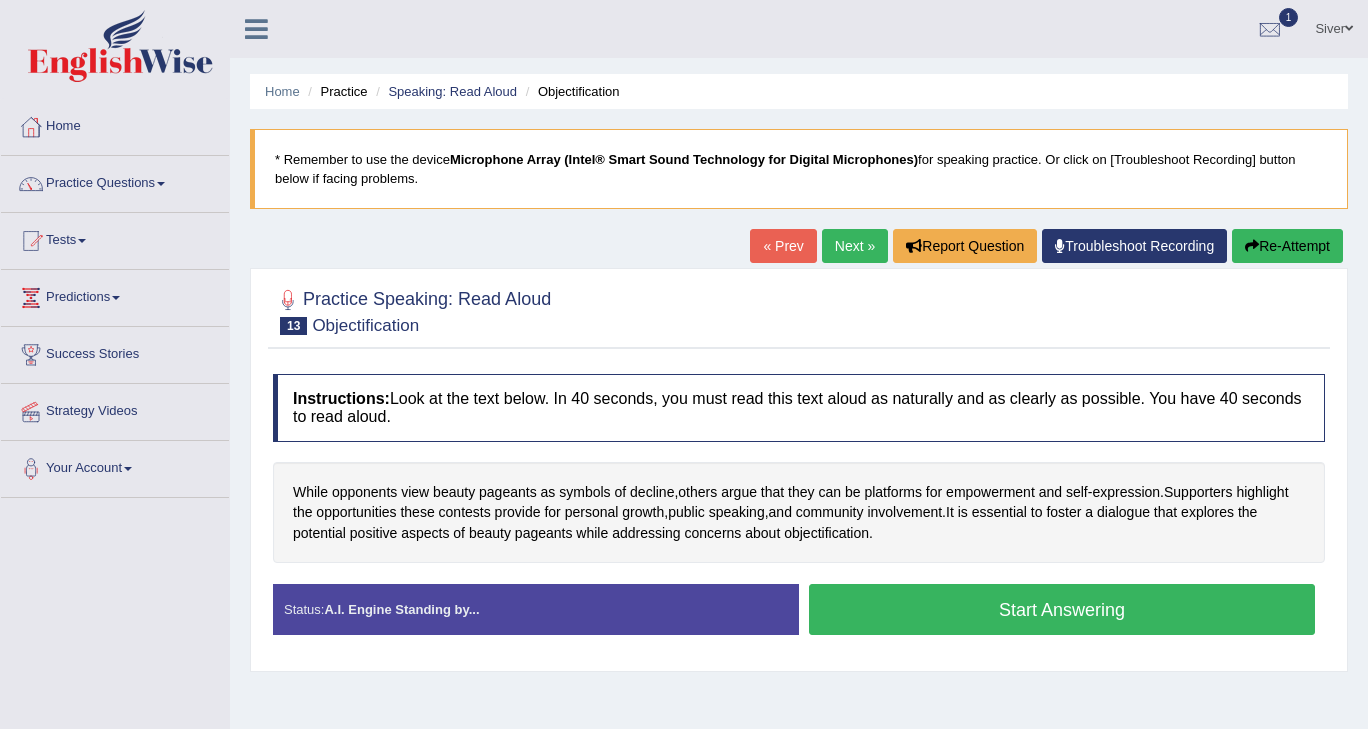 scroll, scrollTop: 0, scrollLeft: 0, axis: both 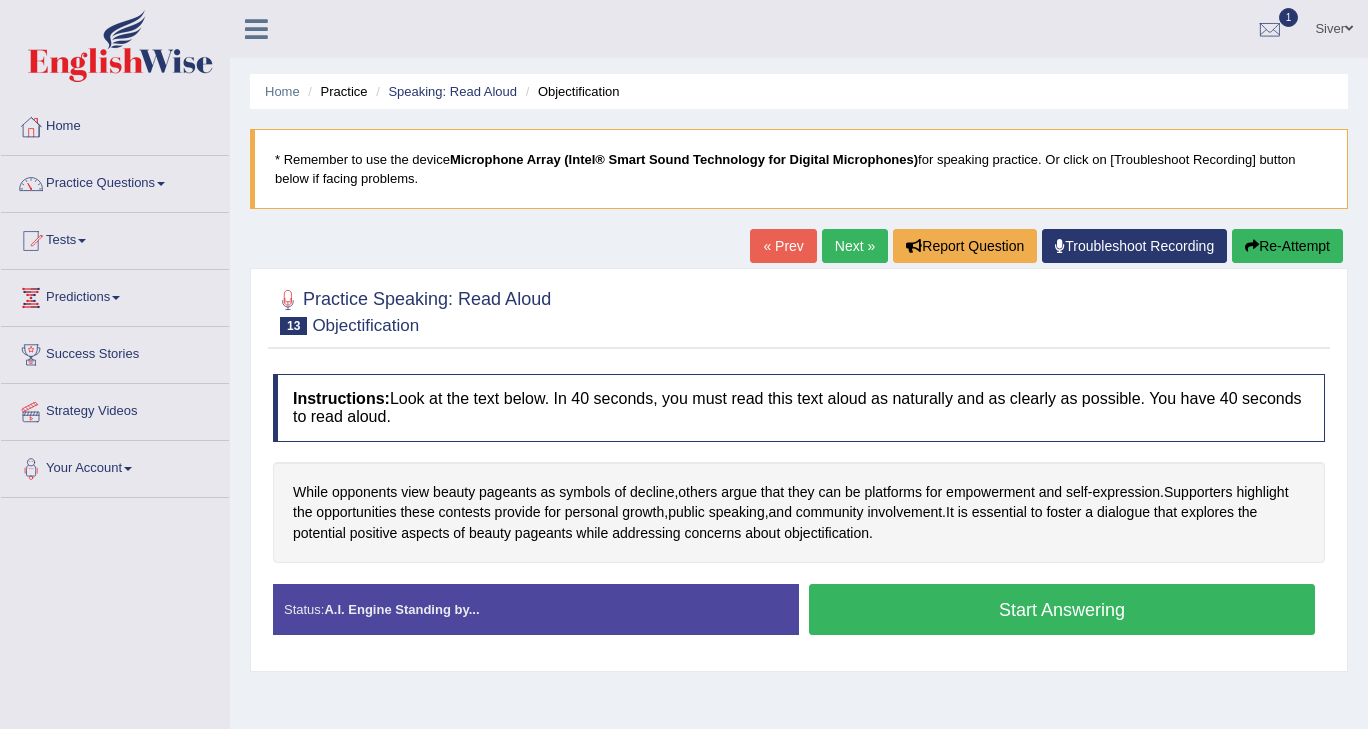click on "Start Answering" at bounding box center (1062, 609) 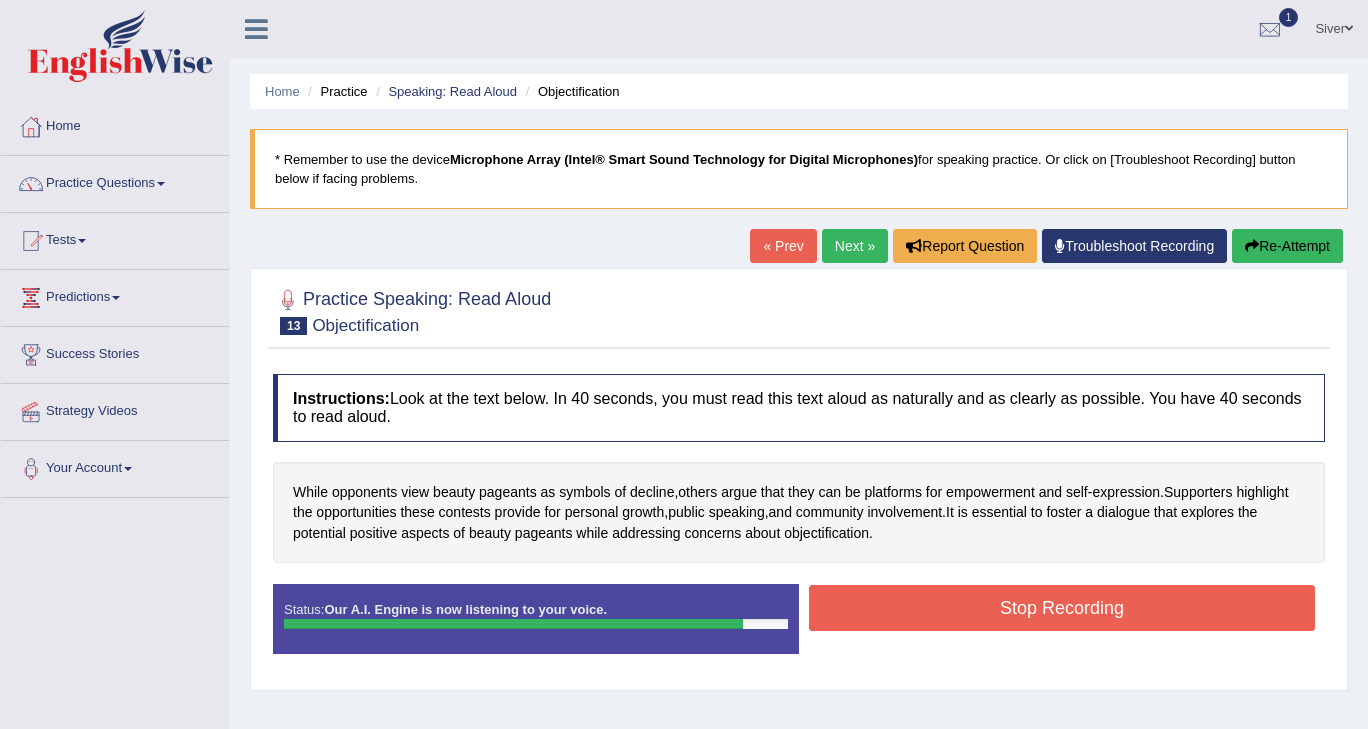click on "Stop Recording" at bounding box center (1062, 608) 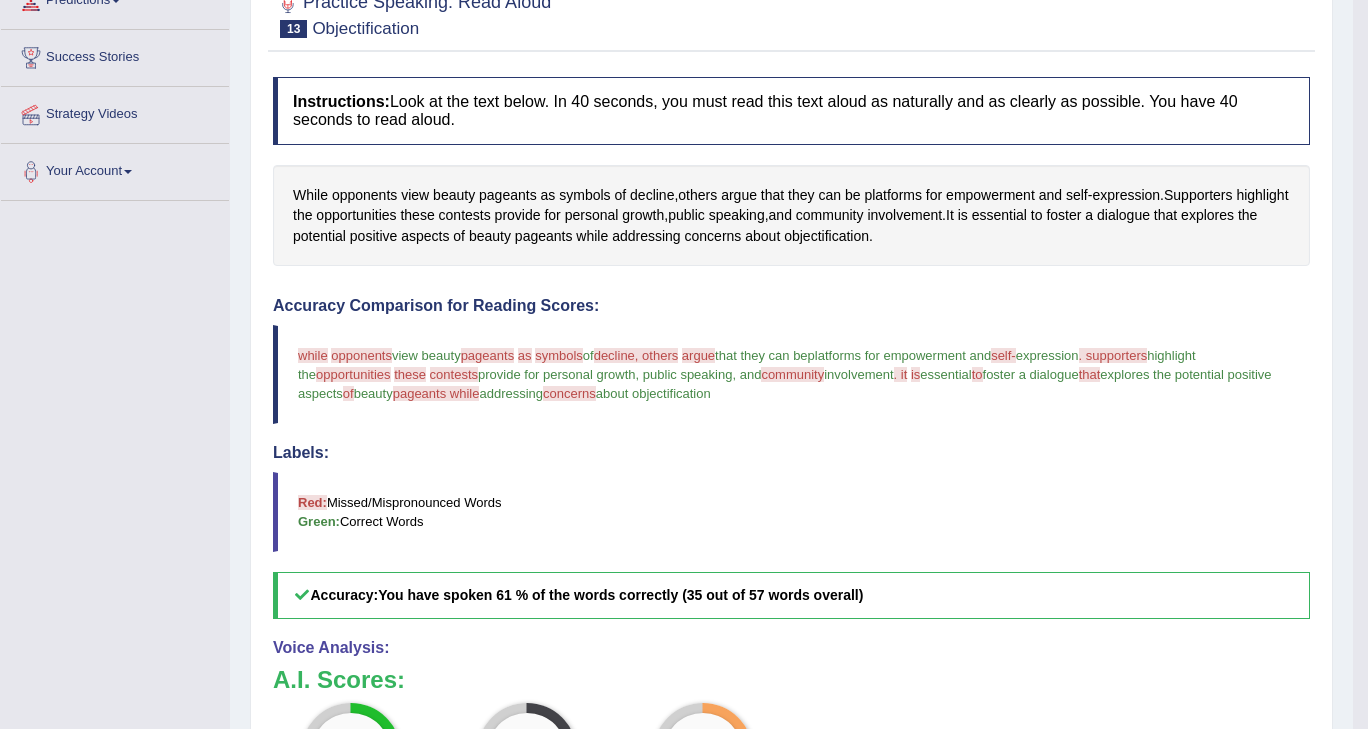 scroll, scrollTop: 0, scrollLeft: 0, axis: both 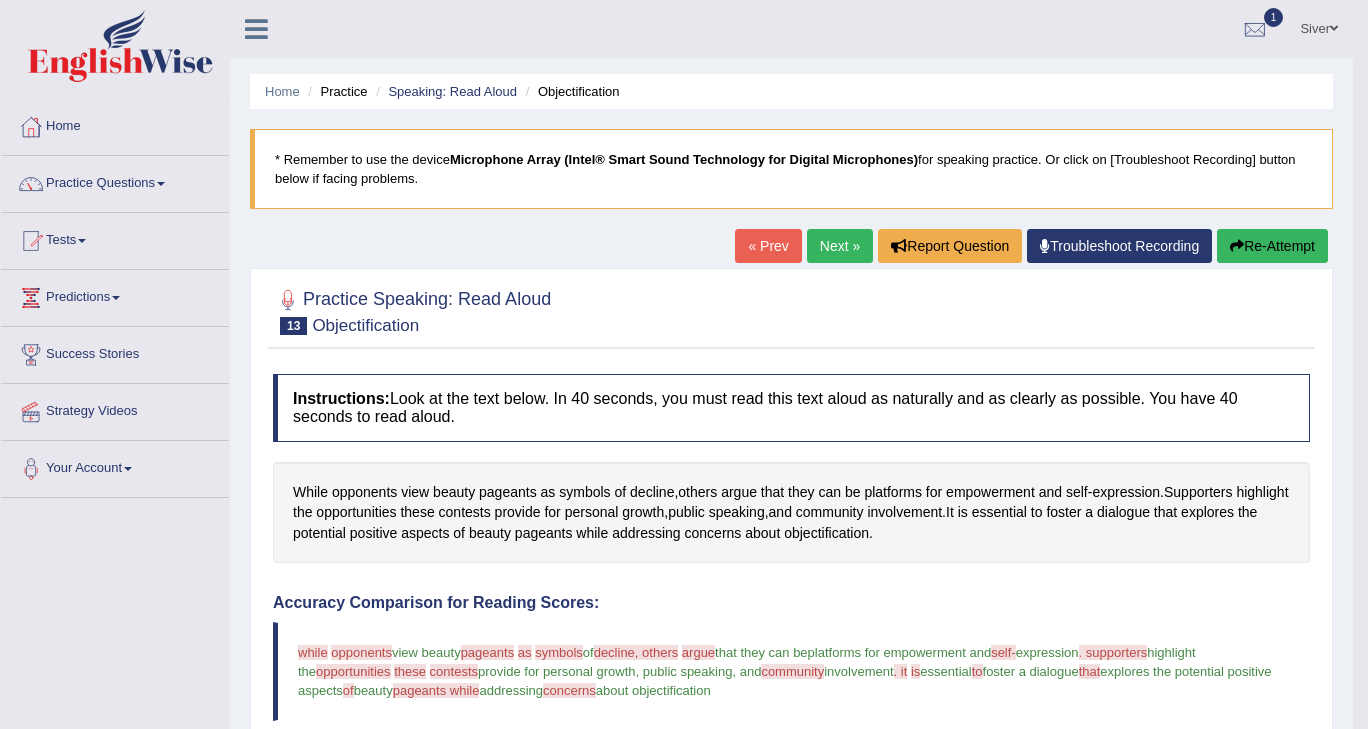 click on "Next »" at bounding box center [840, 246] 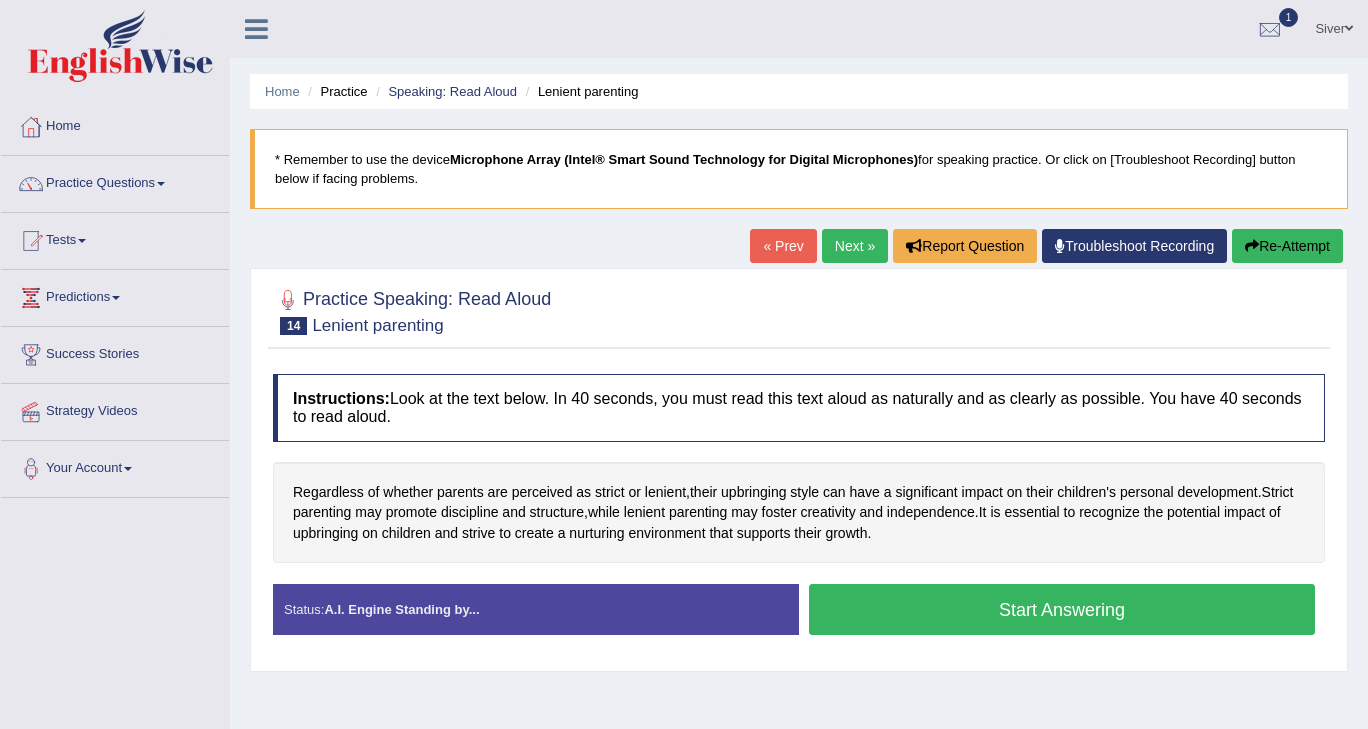 scroll, scrollTop: 0, scrollLeft: 0, axis: both 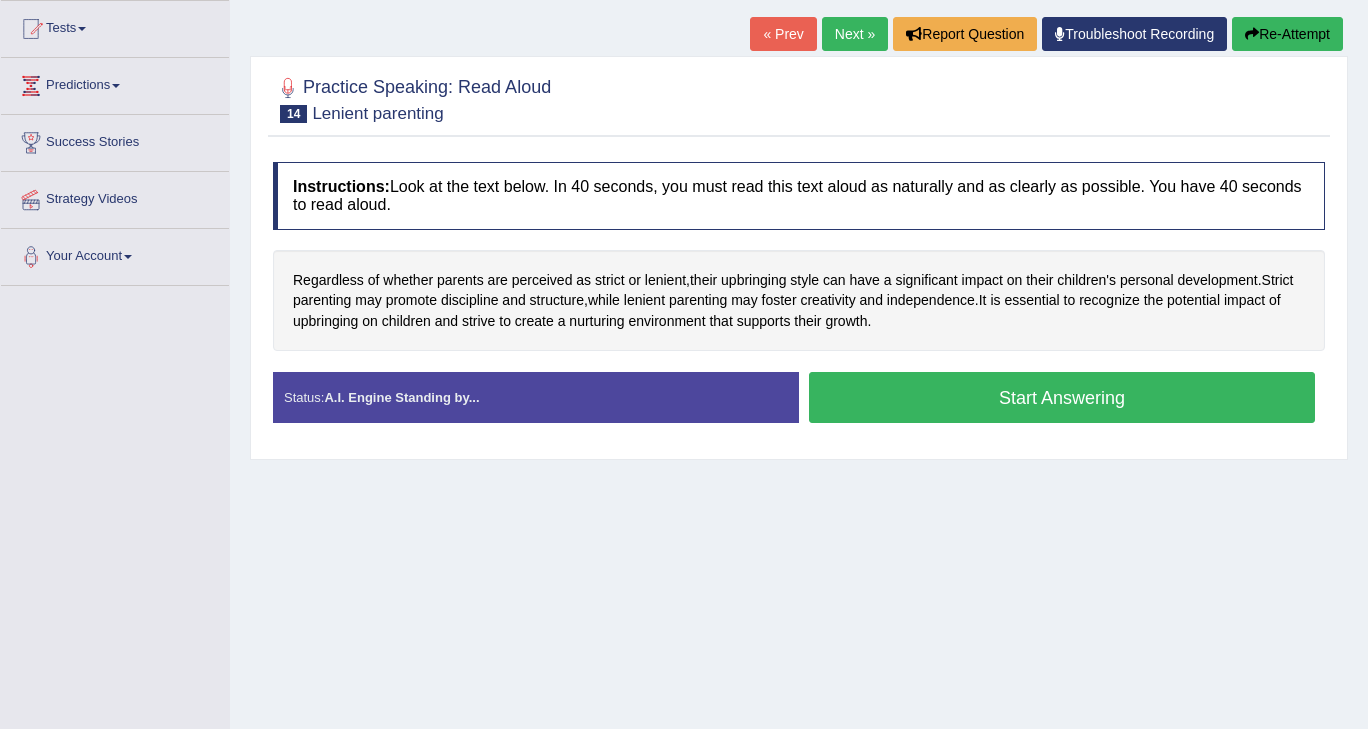 click on "Start Answering" at bounding box center [1062, 397] 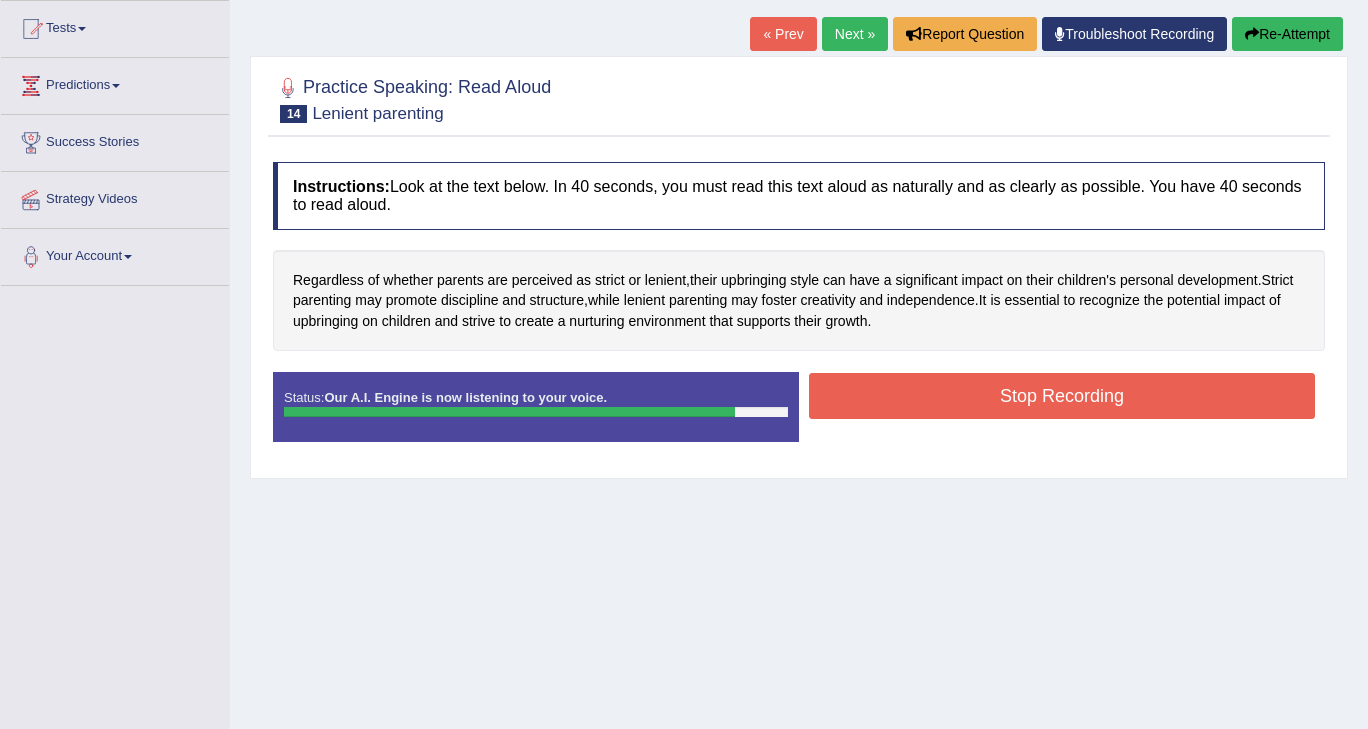click on "Stop Recording" at bounding box center (1062, 396) 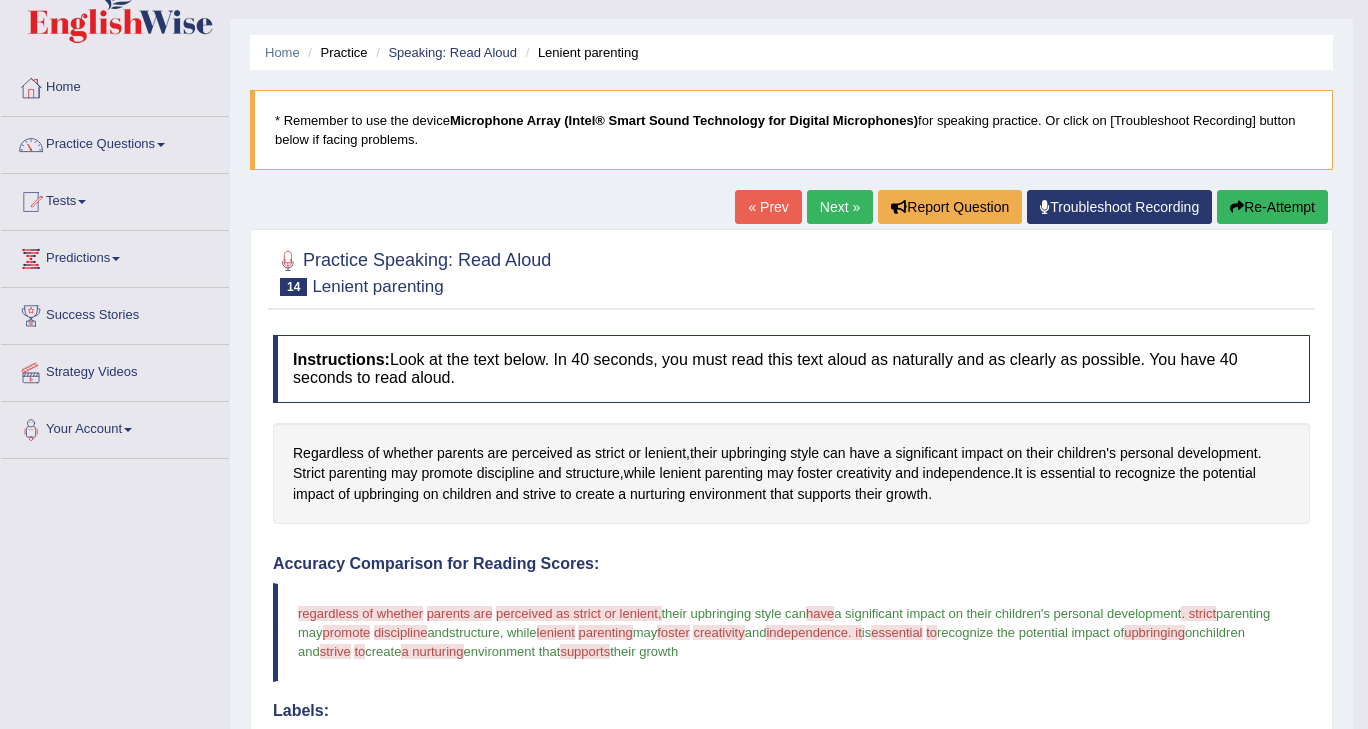 scroll, scrollTop: 37, scrollLeft: 0, axis: vertical 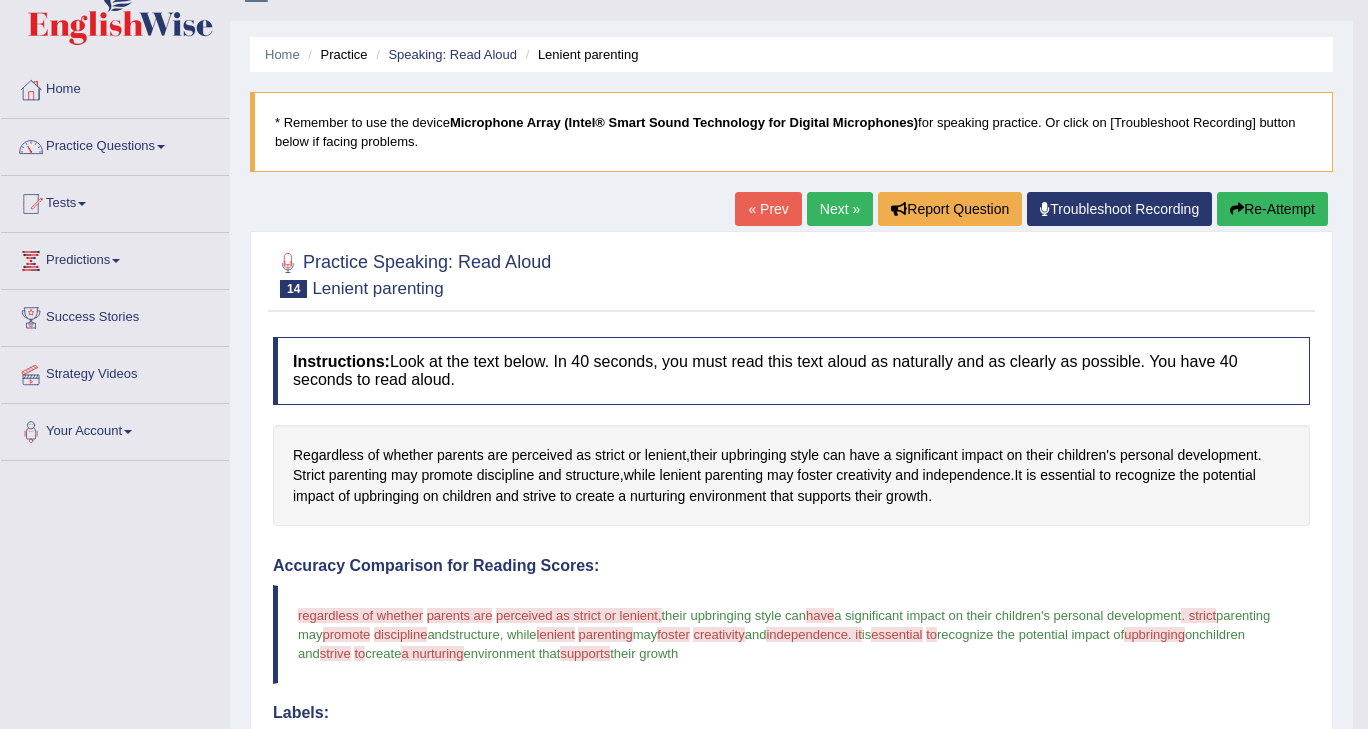 click on "Next »" at bounding box center [840, 209] 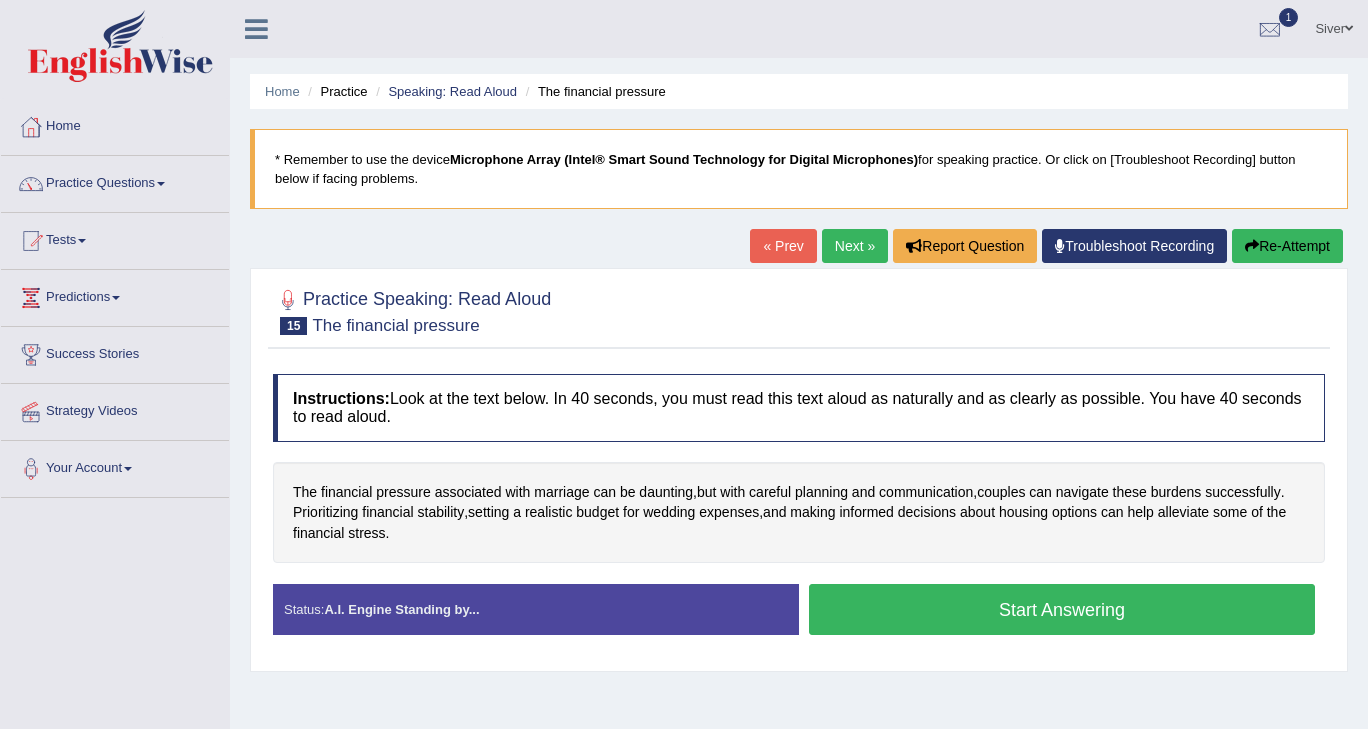 scroll, scrollTop: 0, scrollLeft: 0, axis: both 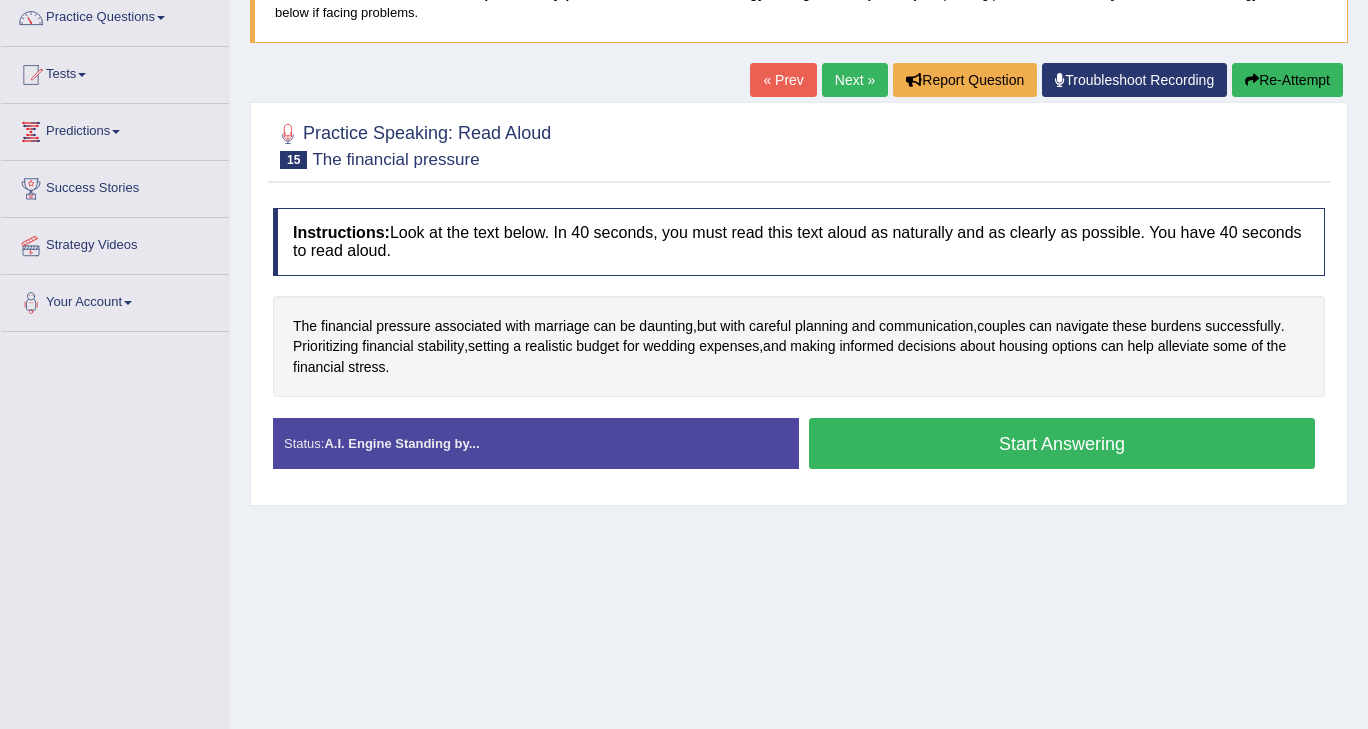 click on "Start Answering" at bounding box center [1062, 443] 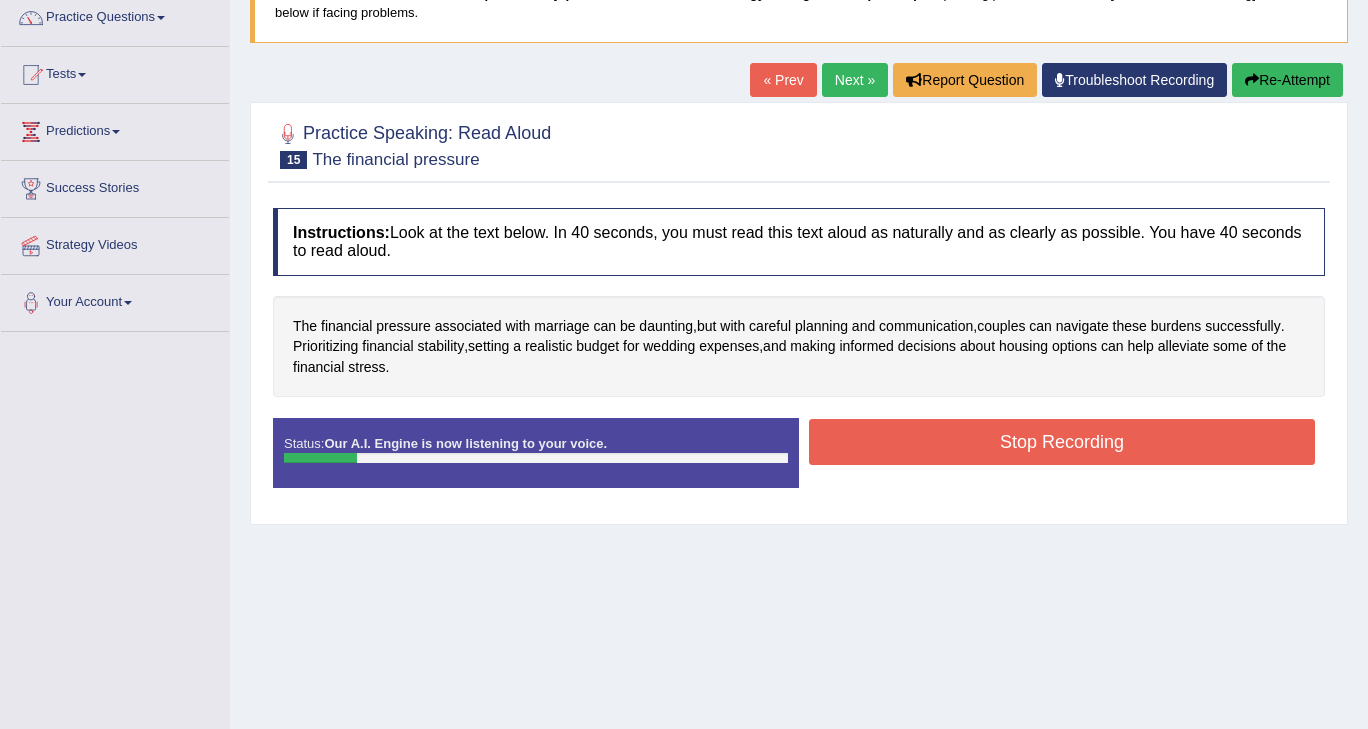 click on "Stop Recording" at bounding box center [1062, 442] 